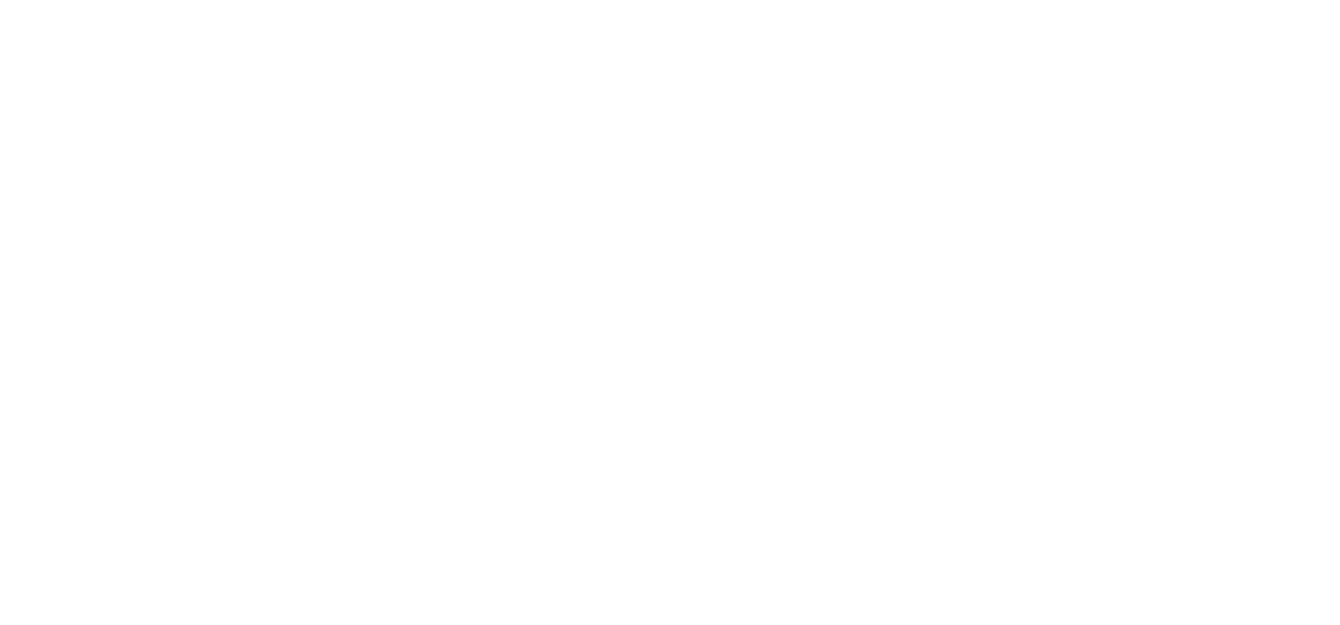 scroll, scrollTop: 0, scrollLeft: 0, axis: both 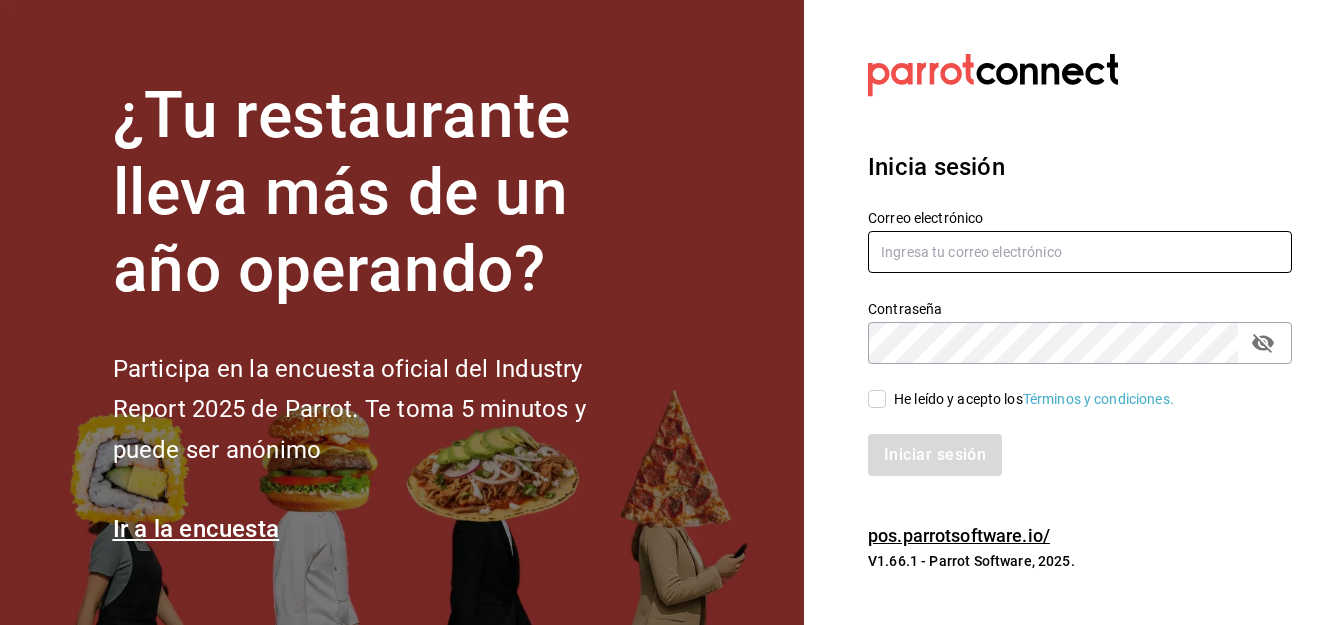 click at bounding box center [1080, 252] 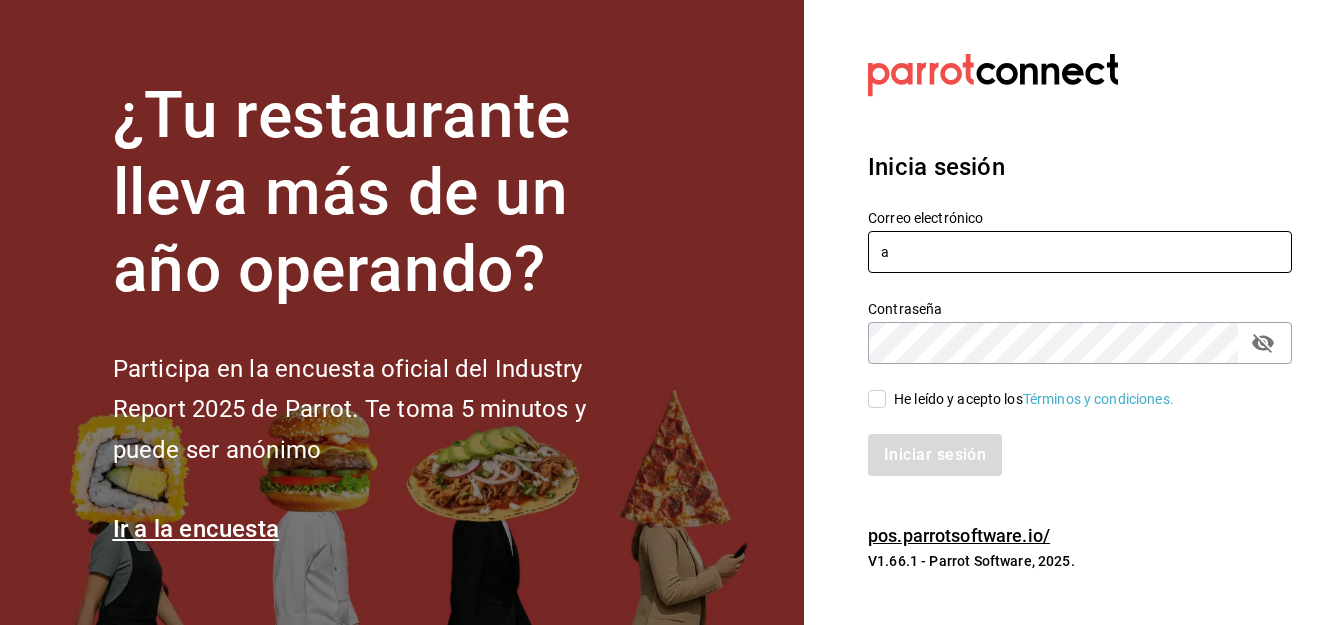 type on "[EMAIL]" 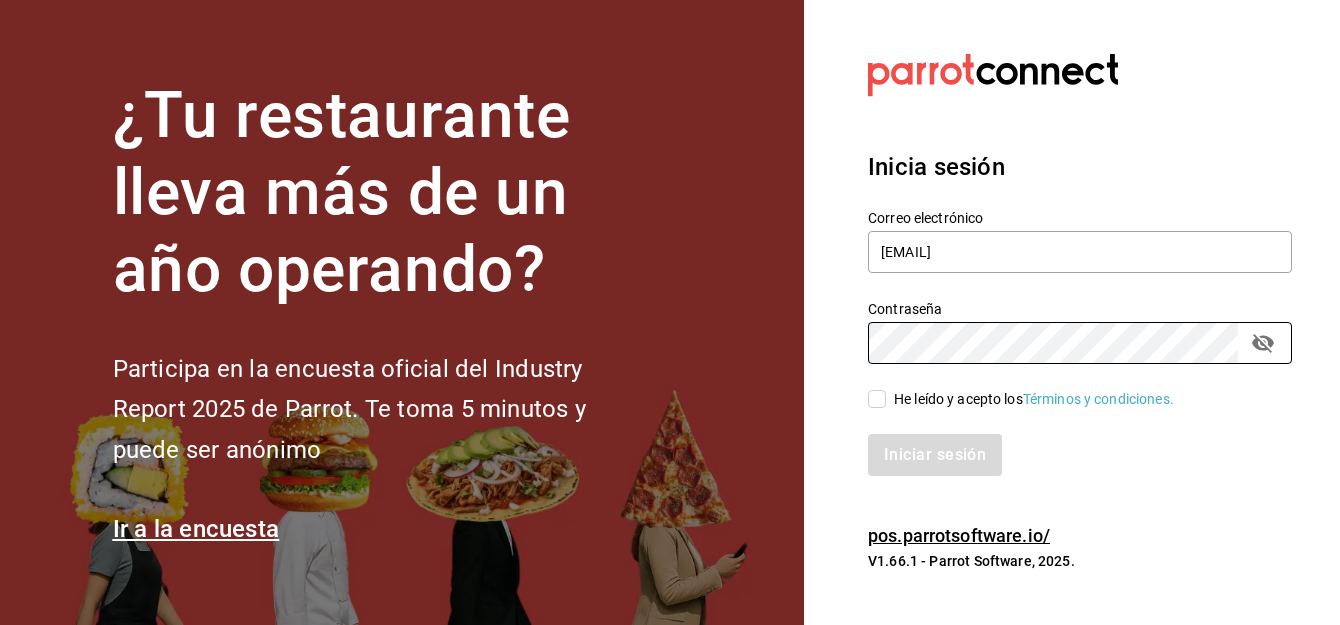 click on "He leído y acepto los  Términos y condiciones." at bounding box center [877, 399] 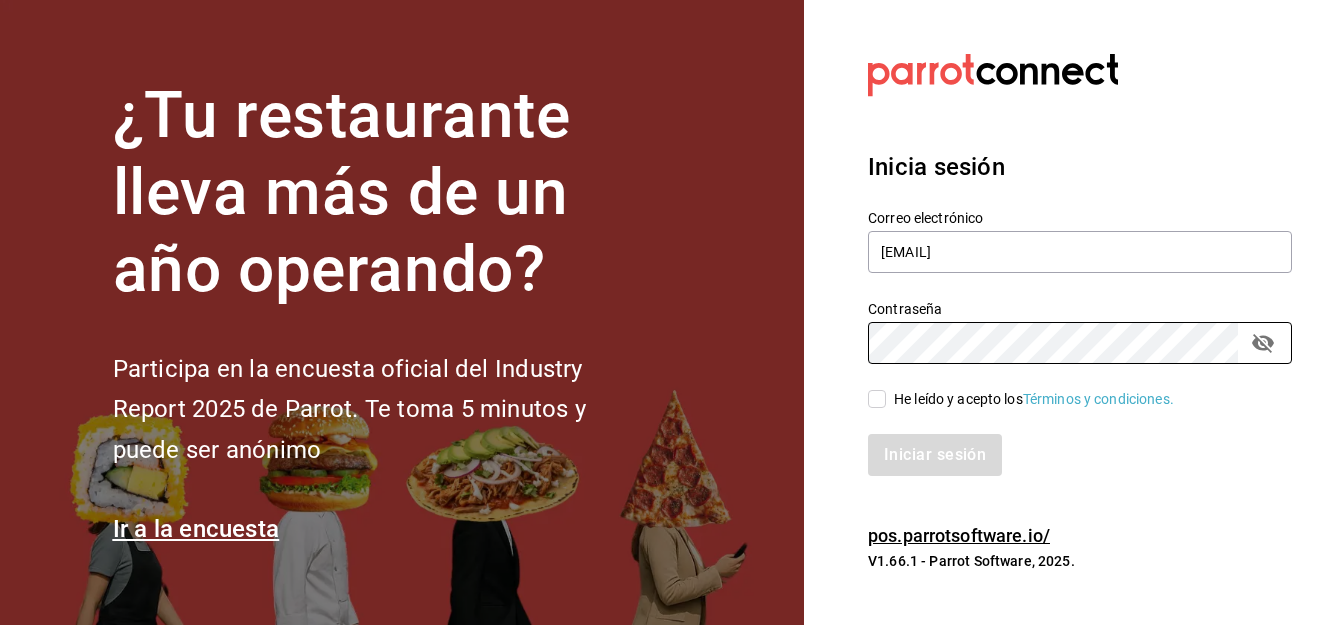checkbox on "true" 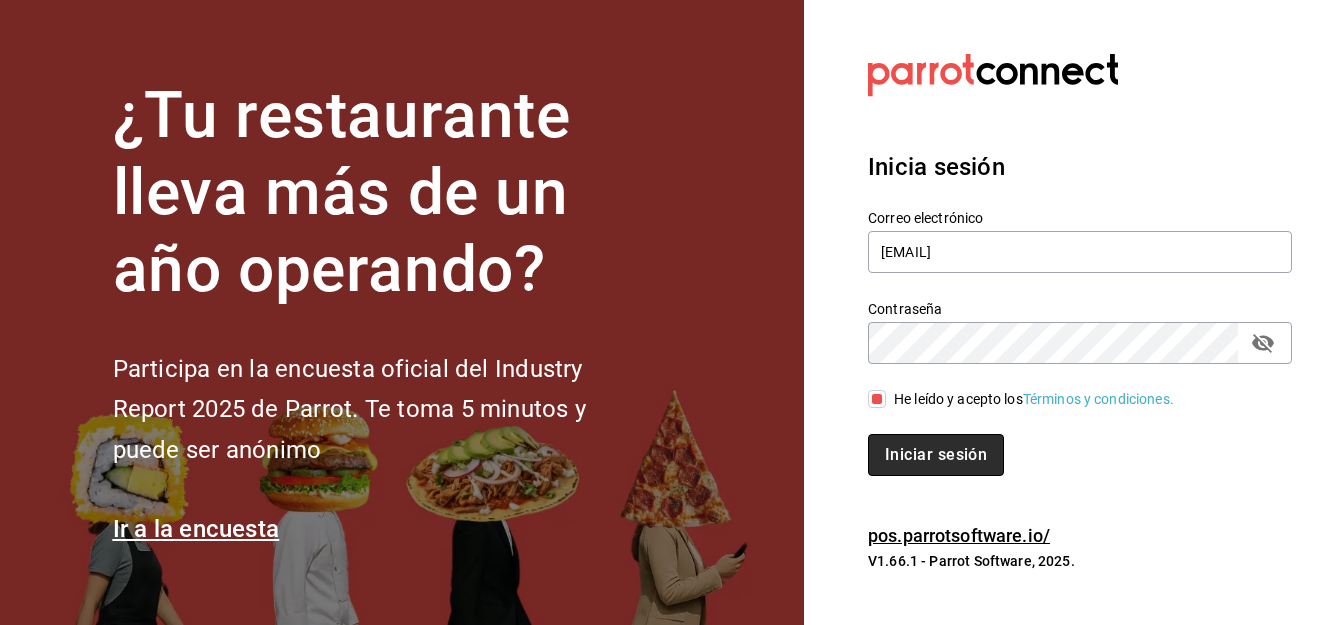 click on "Iniciar sesión" at bounding box center (936, 455) 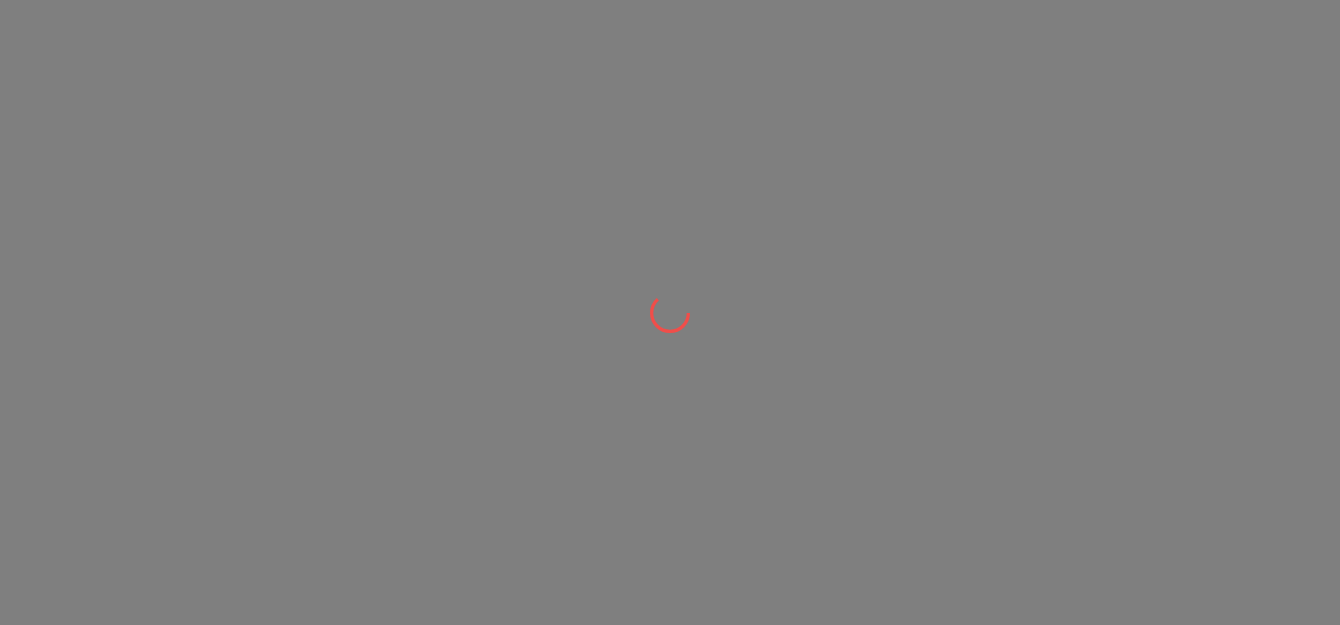 scroll, scrollTop: 0, scrollLeft: 0, axis: both 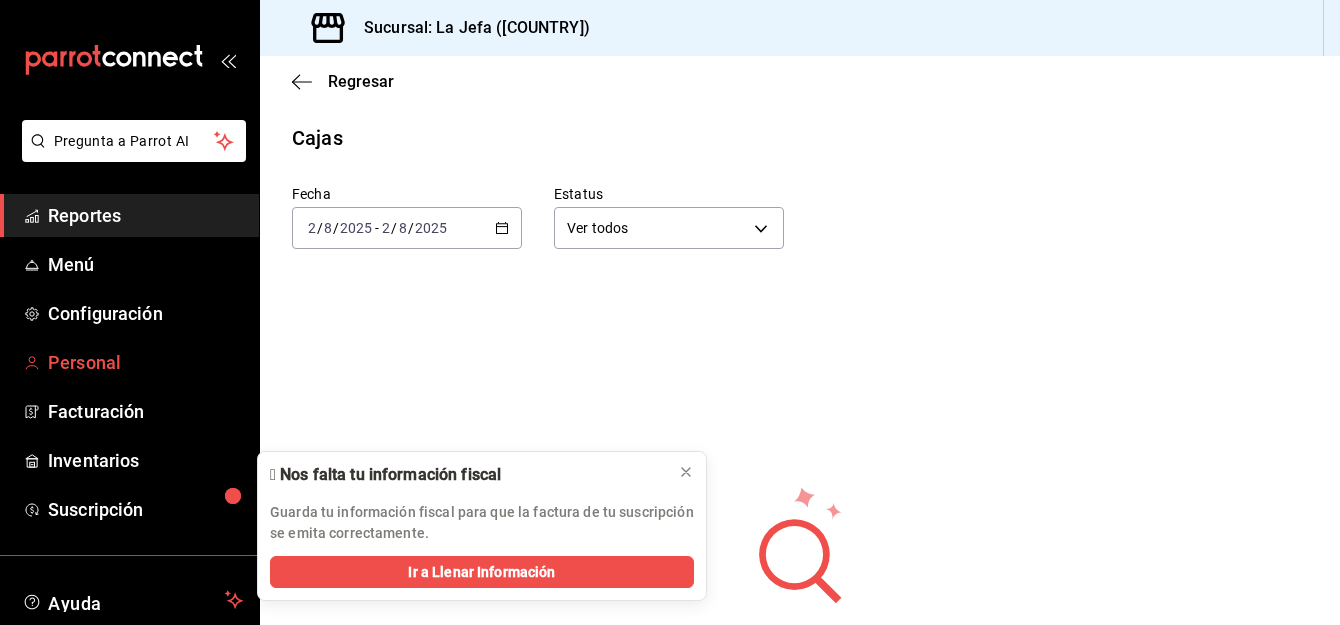 click on "Personal" at bounding box center (145, 362) 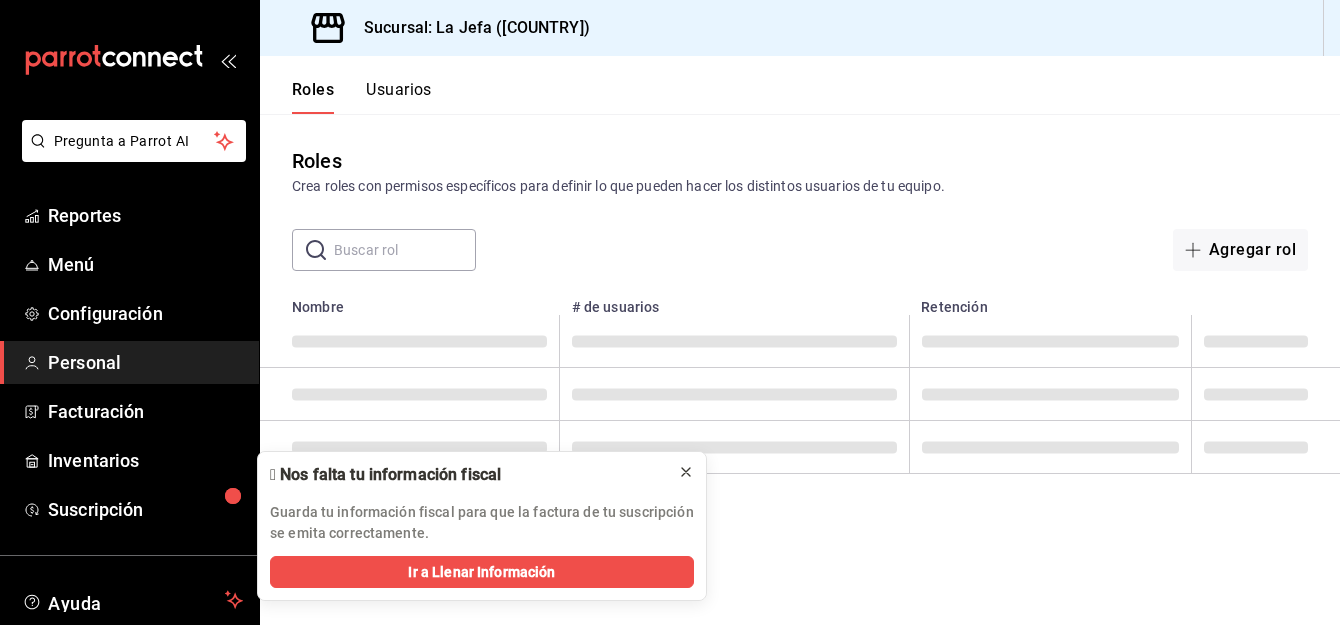 click on "Roles Crea roles con permisos específicos para definir lo que pueden hacer los distintos usuarios de tu equipo. ​ ​ Agregar rol Nombre # de usuarios Retención" at bounding box center [800, 369] 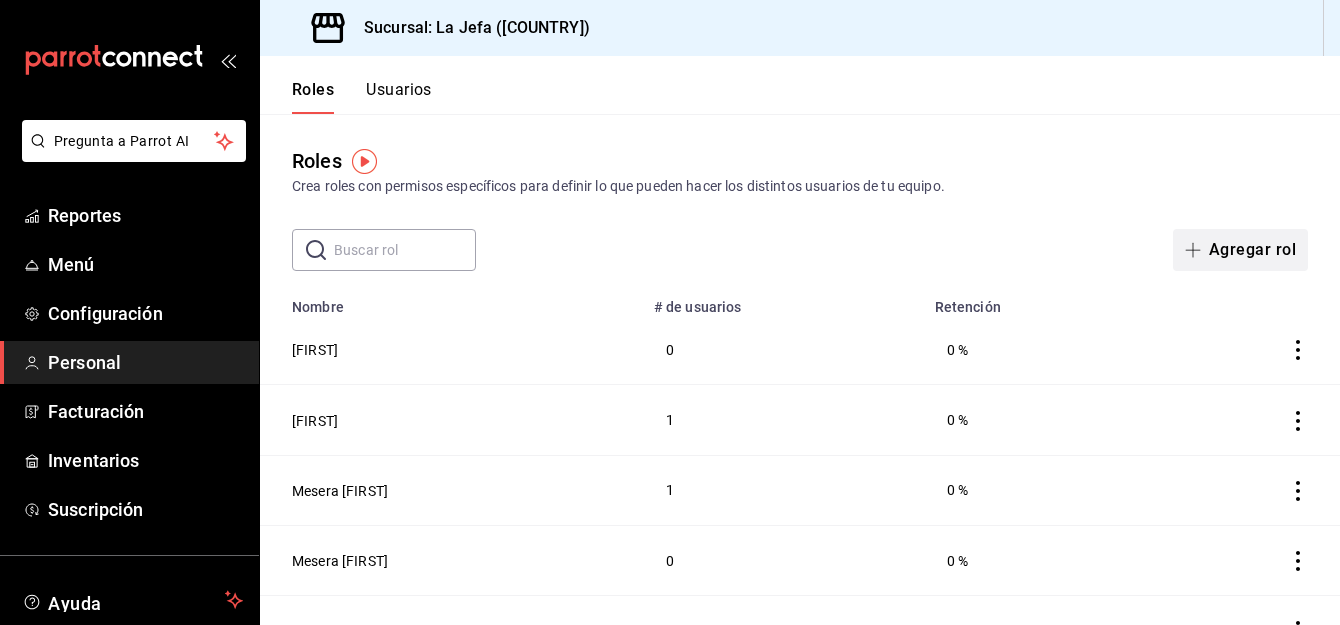 click on "Agregar rol" at bounding box center (1240, 250) 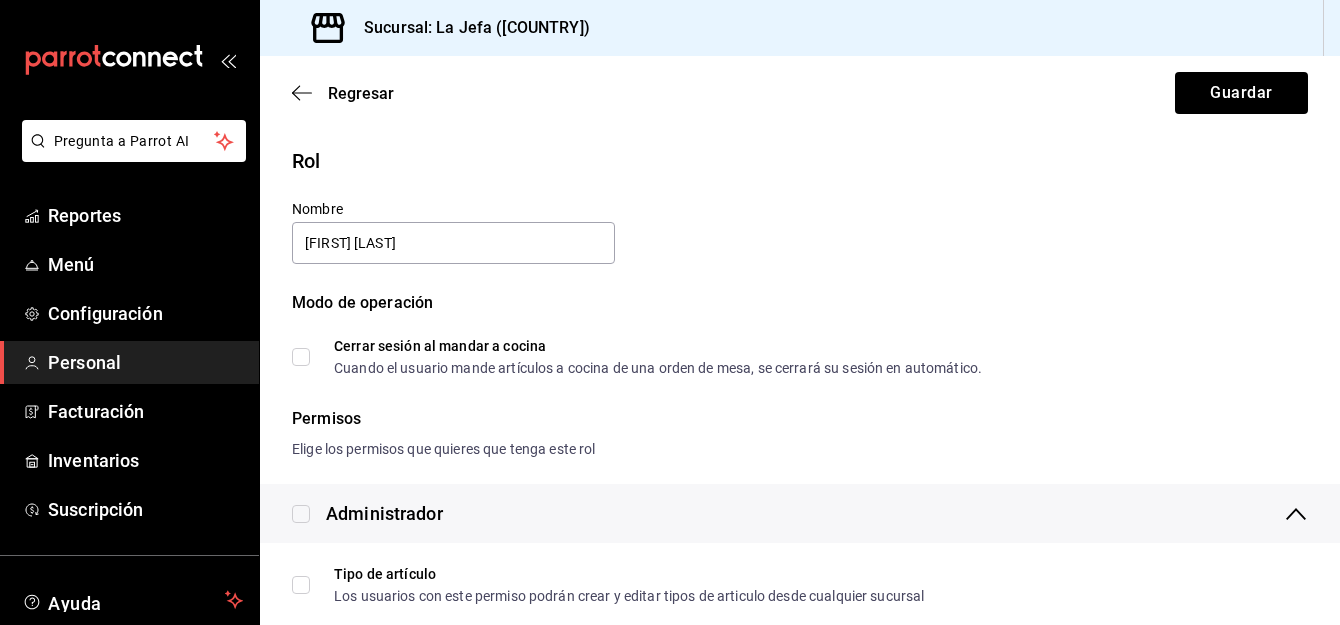 type on "[FIRST] [LAST]" 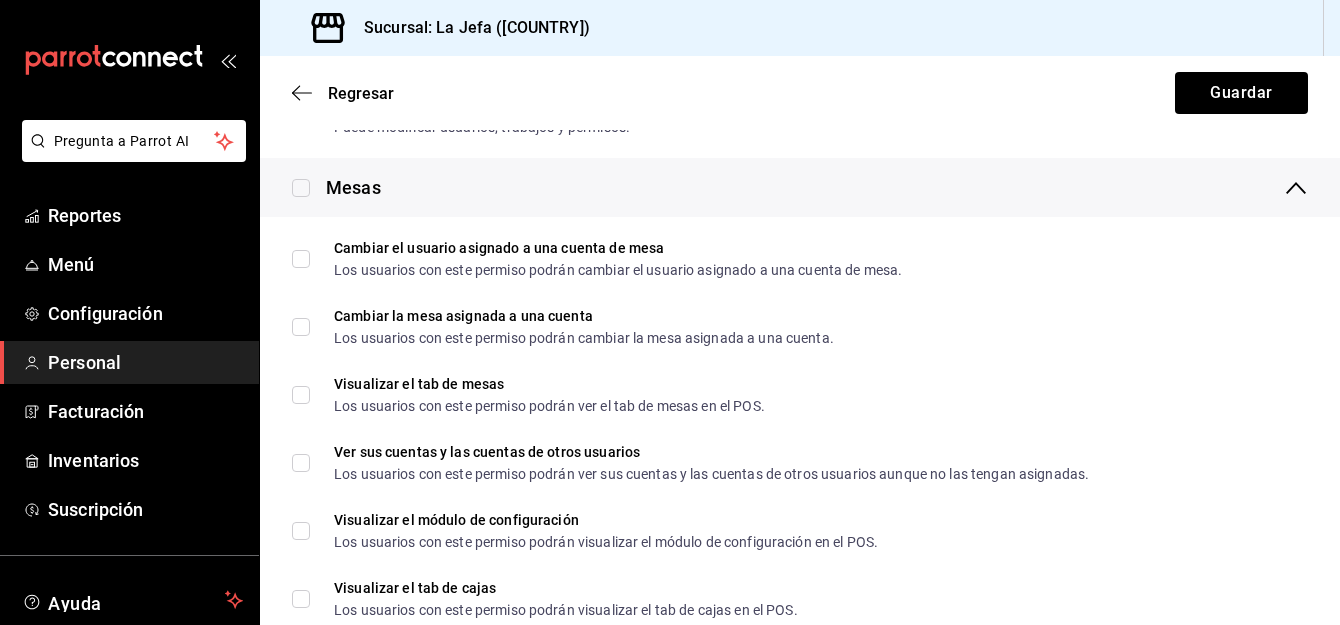 scroll, scrollTop: 538, scrollLeft: 0, axis: vertical 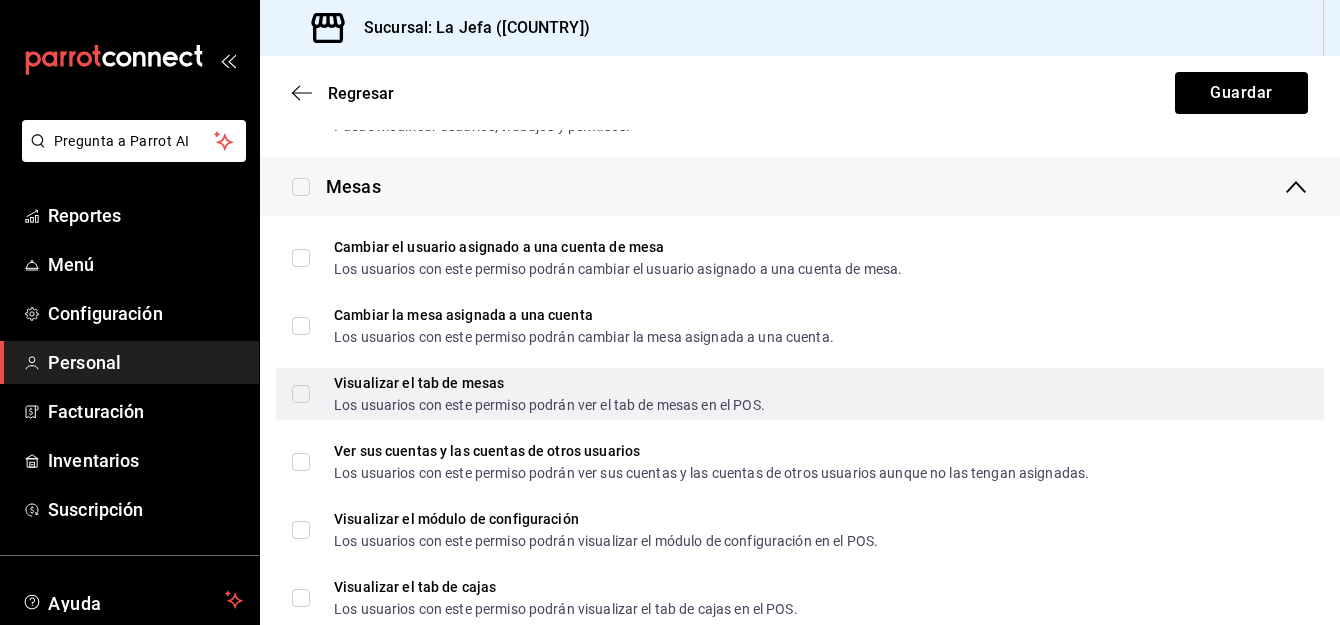 click on "Visualizar el tab de mesas Los usuarios con este permiso podrán ver el tab de mesas en el POS." at bounding box center [301, 394] 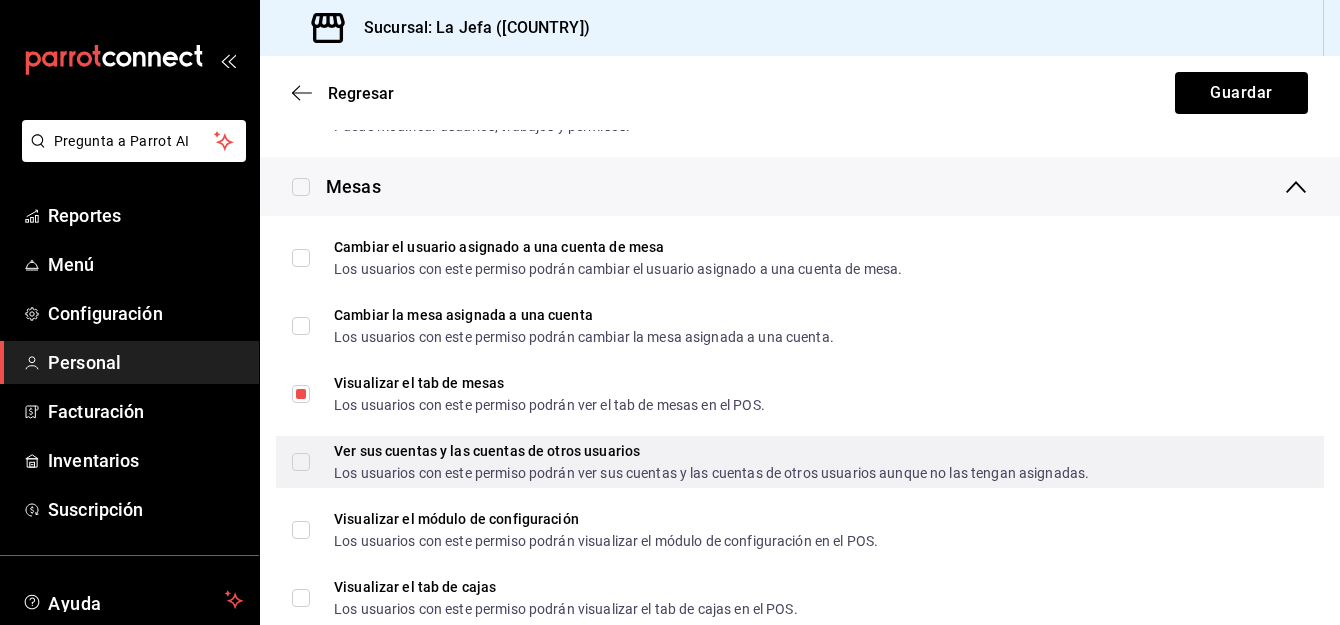 click on "Ver sus cuentas y las cuentas de otros usuarios Los usuarios con este permiso podrán ver sus cuentas y las cuentas de otros usuarios aunque no las tengan asignadas." at bounding box center (301, 462) 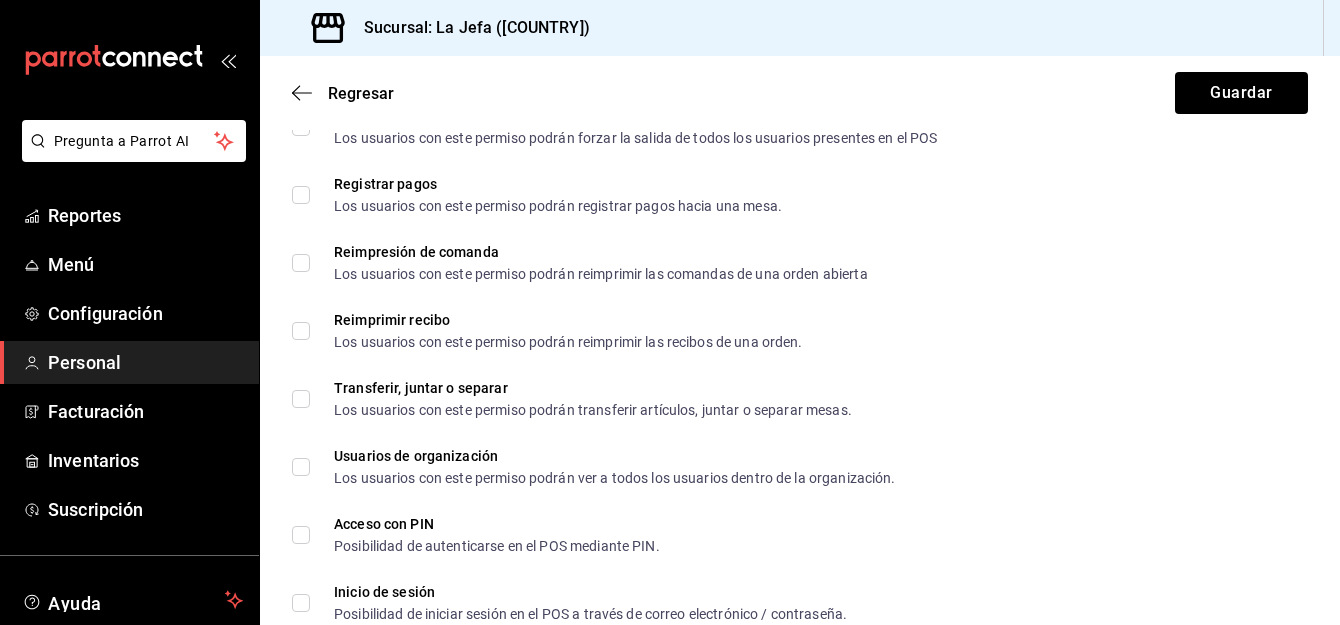 scroll, scrollTop: 3340, scrollLeft: 0, axis: vertical 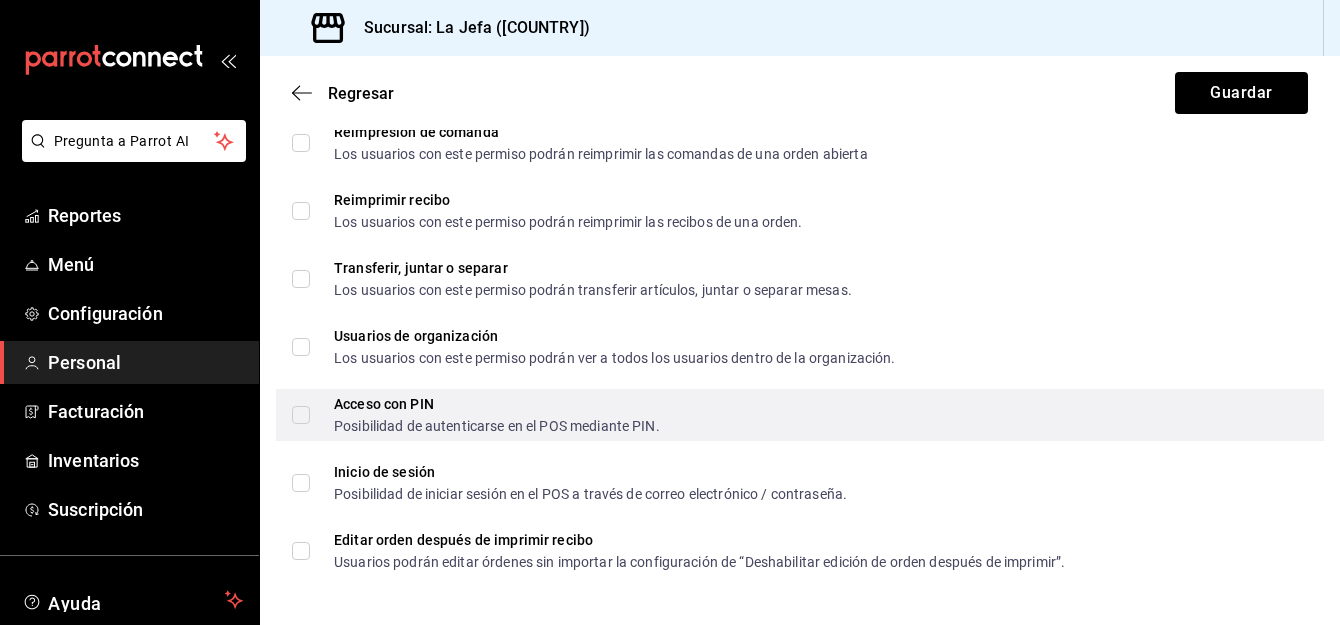 click on "Acceso con PIN Posibilidad de autenticarse en el POS mediante PIN." at bounding box center (301, 415) 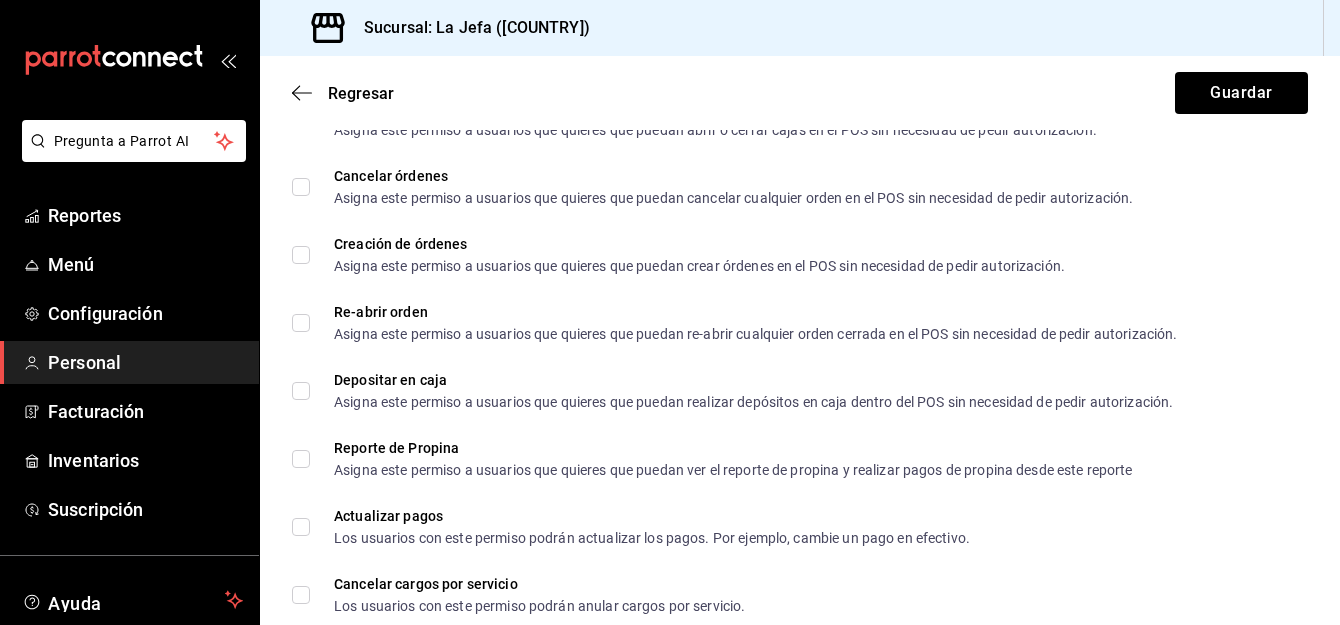 scroll, scrollTop: 2275, scrollLeft: 0, axis: vertical 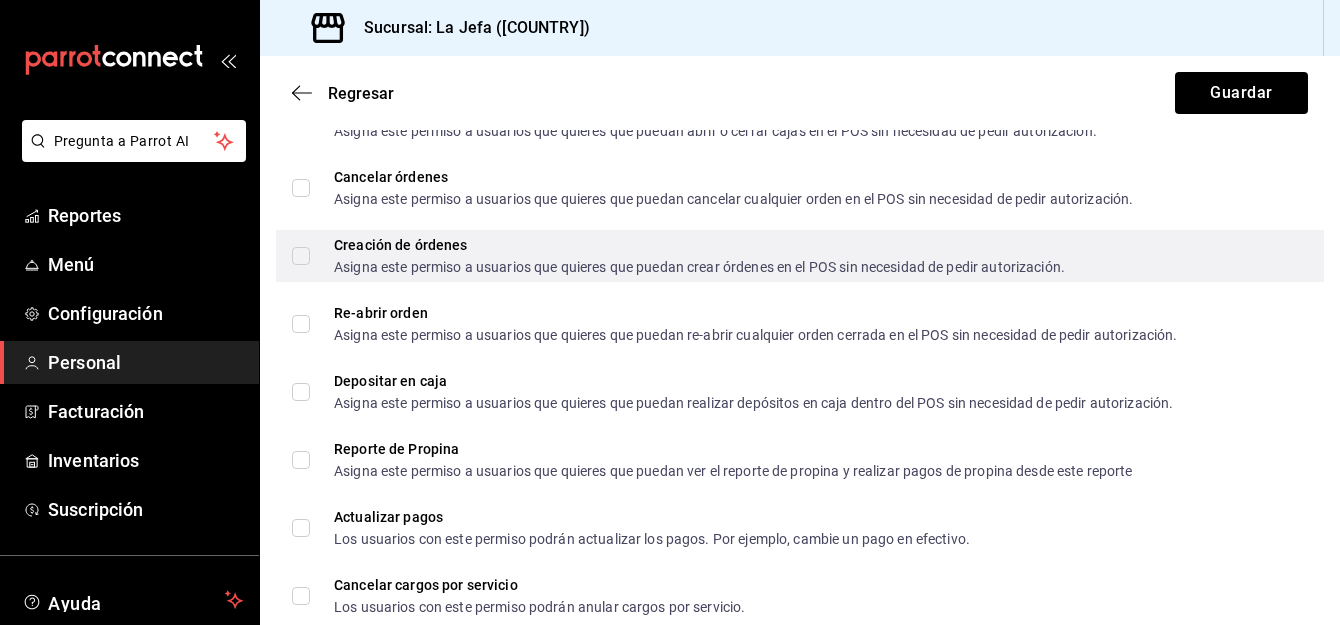 click on "Creación de órdenes Asigna este permiso a usuarios que quieres que puedan crear órdenes en el POS sin necesidad de pedir autorización." at bounding box center [301, 256] 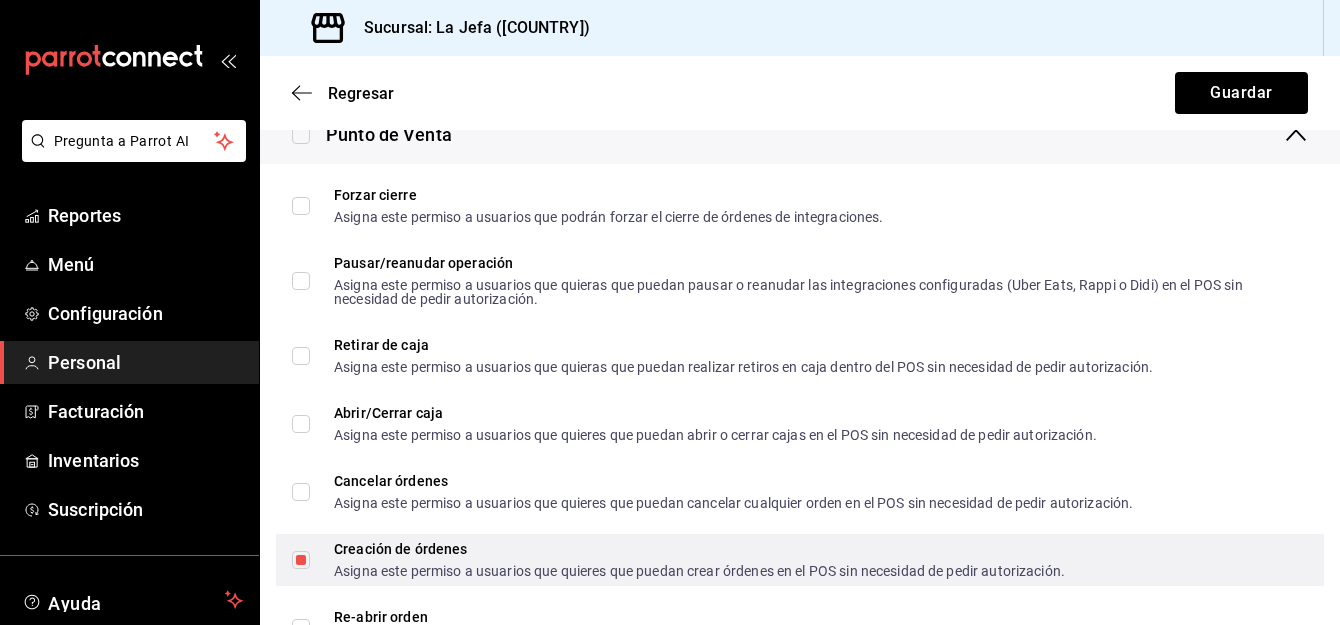 scroll, scrollTop: 1970, scrollLeft: 0, axis: vertical 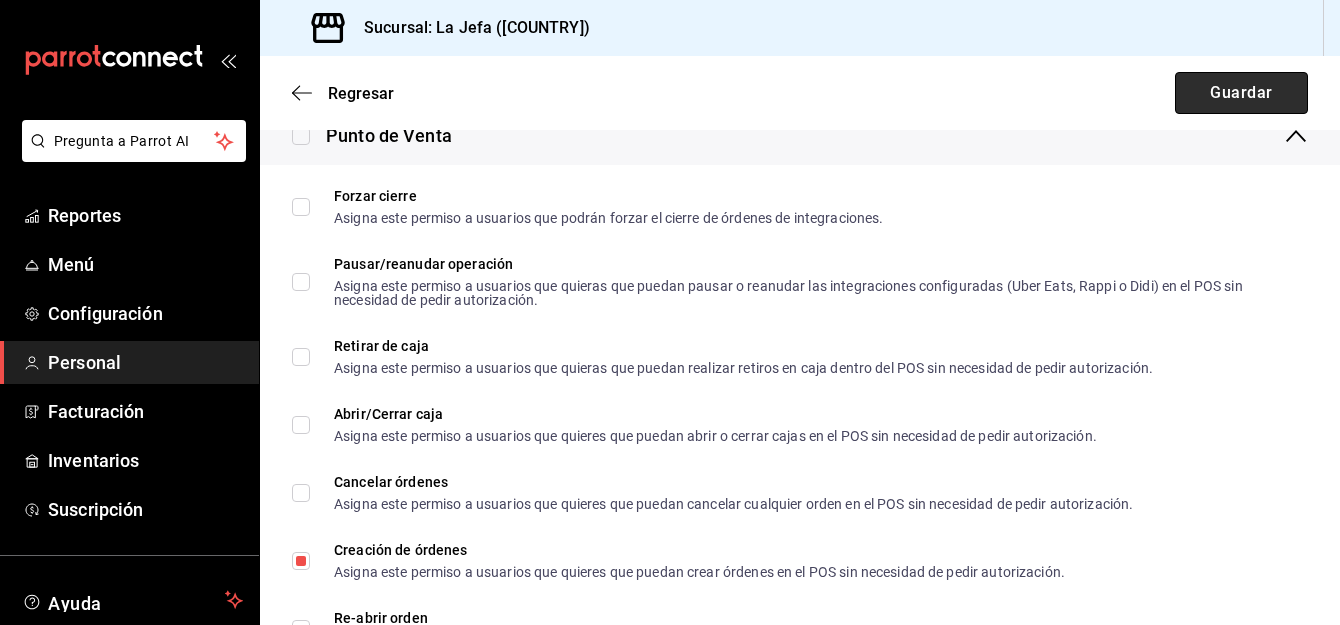 click on "Guardar" at bounding box center (1241, 93) 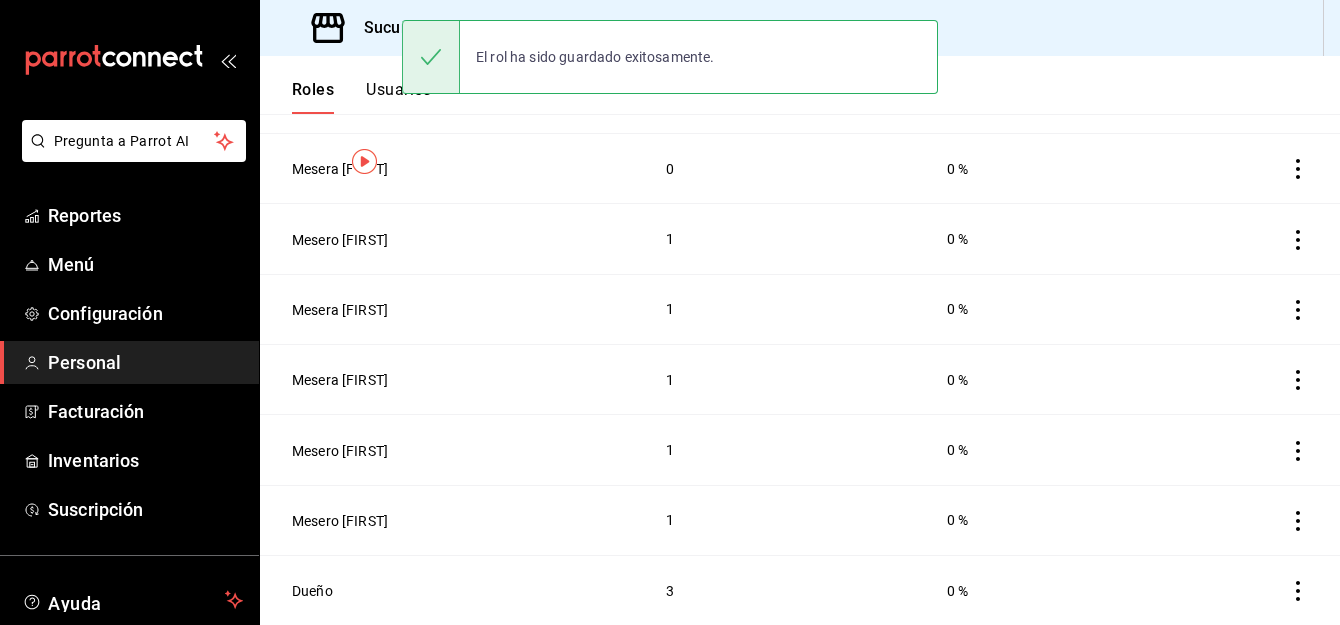 scroll, scrollTop: 0, scrollLeft: 0, axis: both 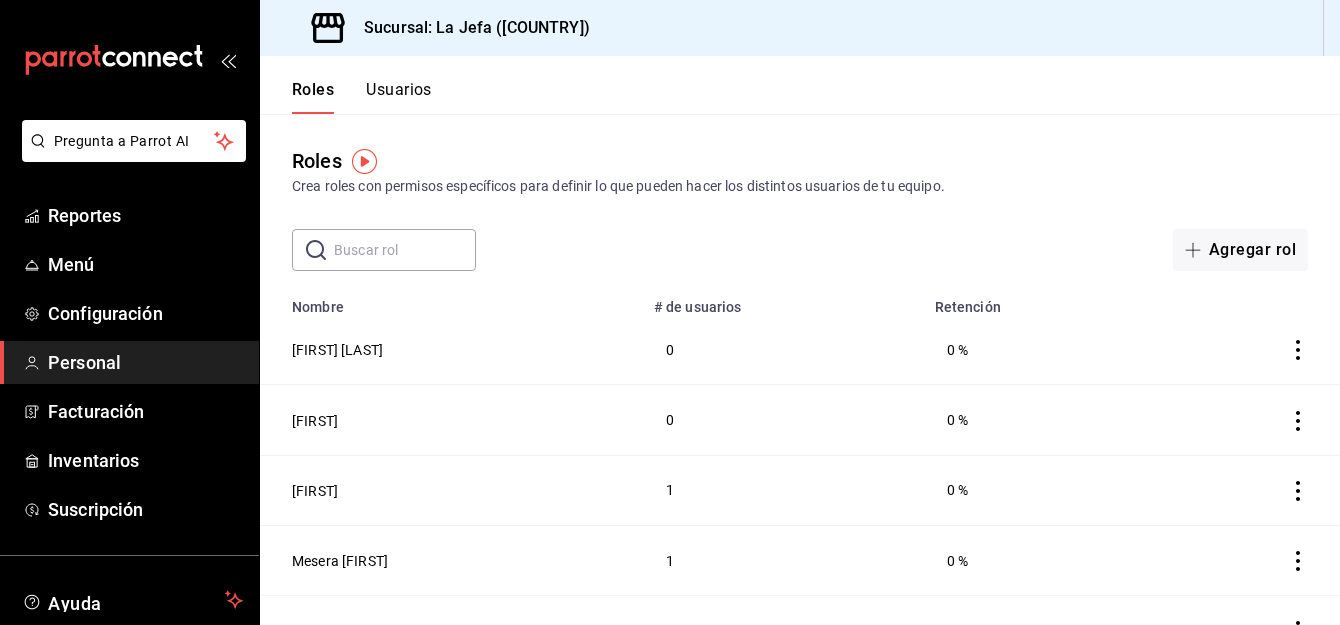 click on "Usuarios" at bounding box center [399, 97] 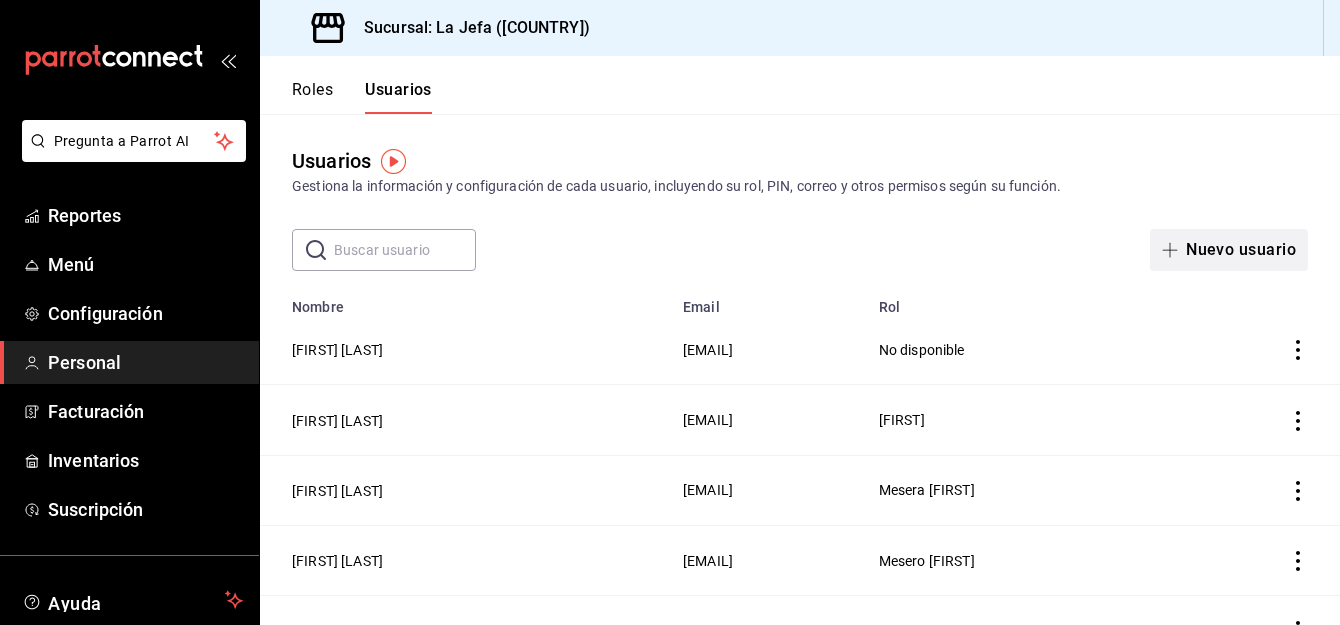 click on "Nuevo usuario" at bounding box center [1229, 250] 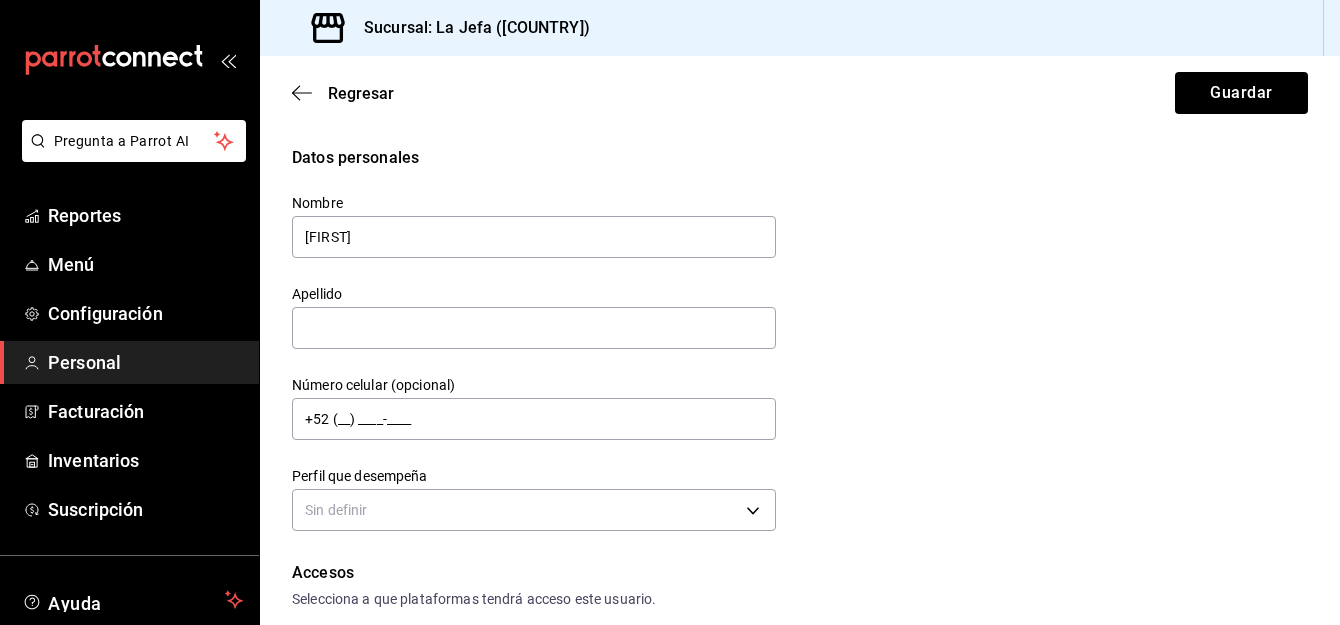 type on "[FIRST]" 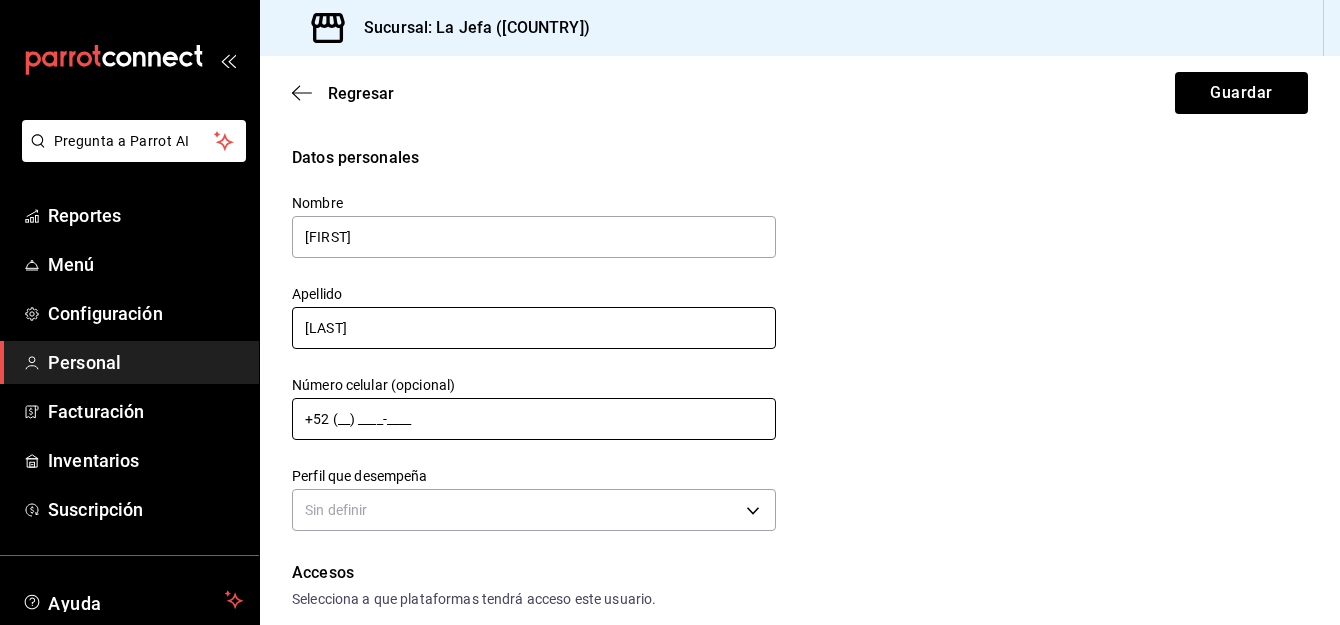 type on "[LAST]" 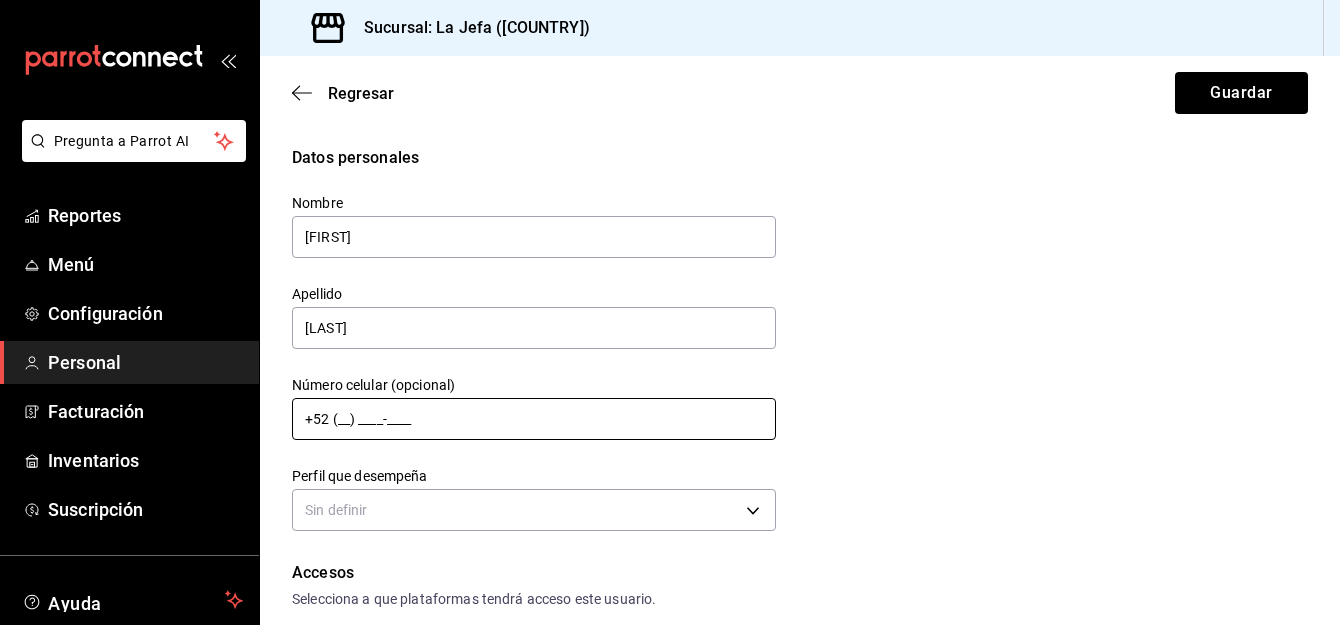 click on "+52 (__) ____-____" at bounding box center [534, 419] 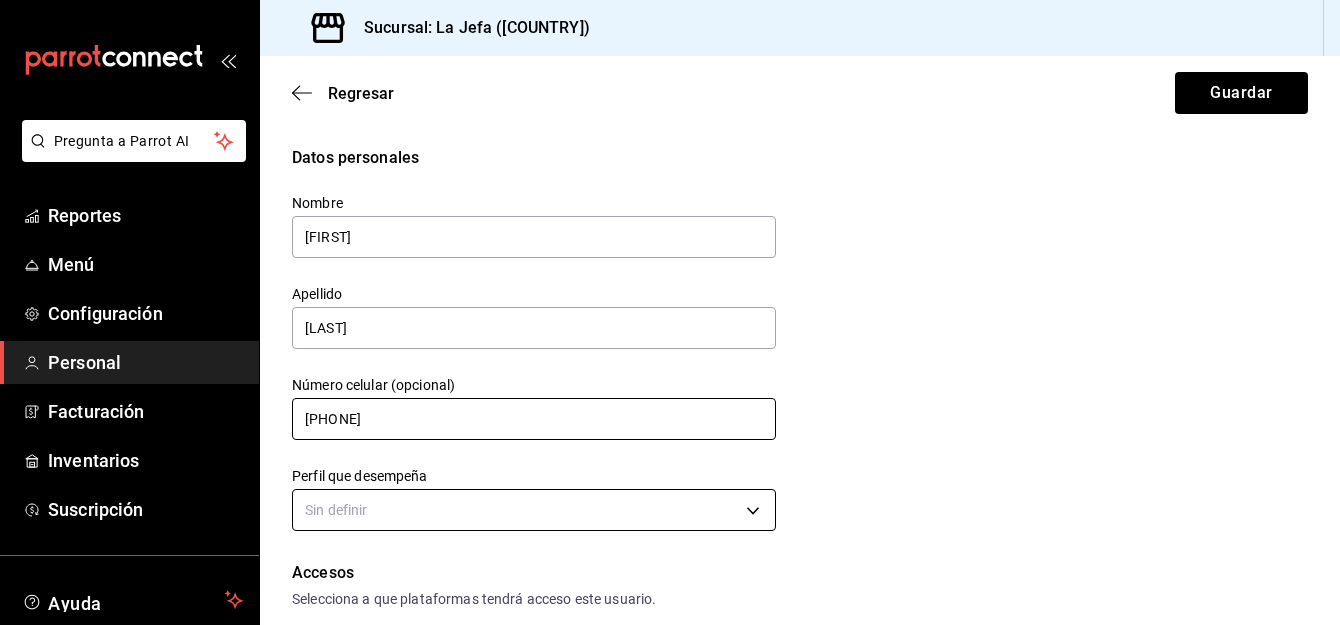 type on "[PHONE]" 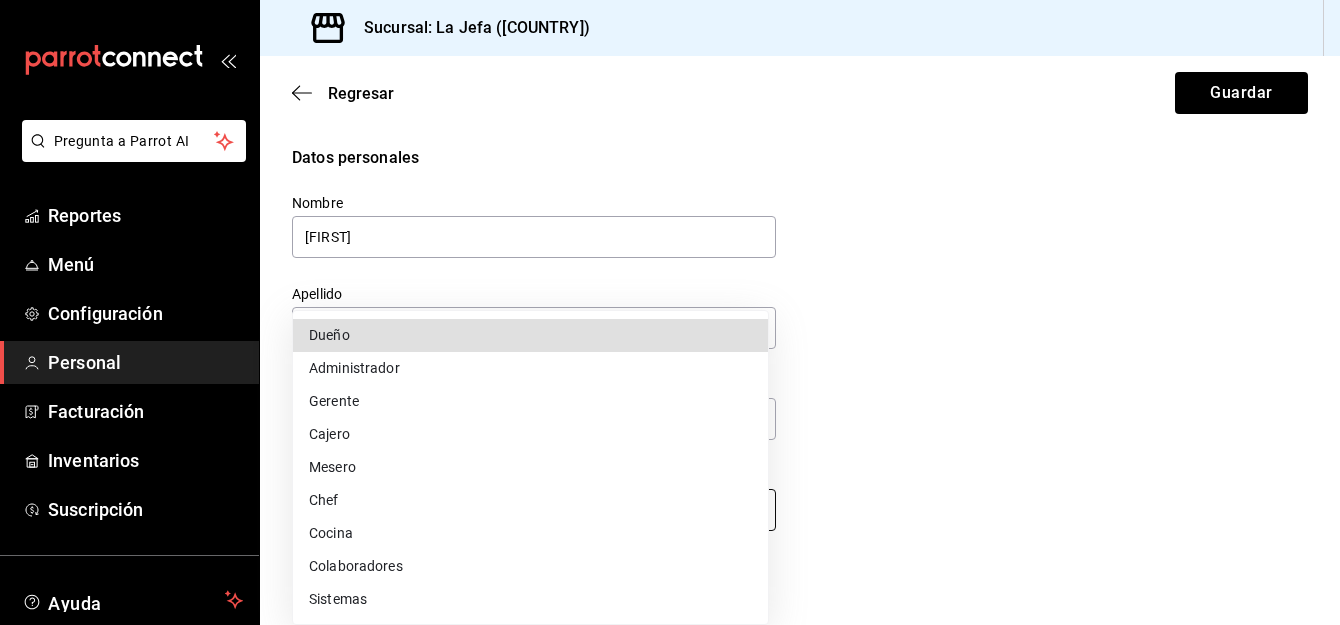 click on "Pregunta a Parrot AI Reportes   Menú   Configuración   Personal   Facturación   Inventarios   Suscripción   Ayuda Recomienda Parrot   [FIRST] [LAST]   Sugerir nueva función   Sucursal: La Jefa ([COUNTRY]) Regresar Guardar Datos personales Nombre [FIRST] Apellido [LAST] Número celular (opcional) [PHONE] Perfil que desempeña Sin definir Accesos Selecciona a que plataformas tendrá acceso este usuario. Administrador Web Posibilidad de iniciar sesión en la oficina administrativa de un restaurante.  Acceso al Punto de venta Posibilidad de autenticarse en el POS mediante PIN.  Iniciar sesión en terminal (correo electrónico o QR) Los usuarios podrán iniciar sesión y aceptar términos y condiciones en la terminal. Acceso uso de terminal Los usuarios podrán acceder y utilizar la terminal para visualizar y procesar pagos de sus órdenes. Correo electrónico Se volverá obligatorio al tener ciertos accesos activados. Contraseña Contraseña Repetir contraseña Repetir contraseña PIN Validar PIN ​ Roles" at bounding box center [670, 312] 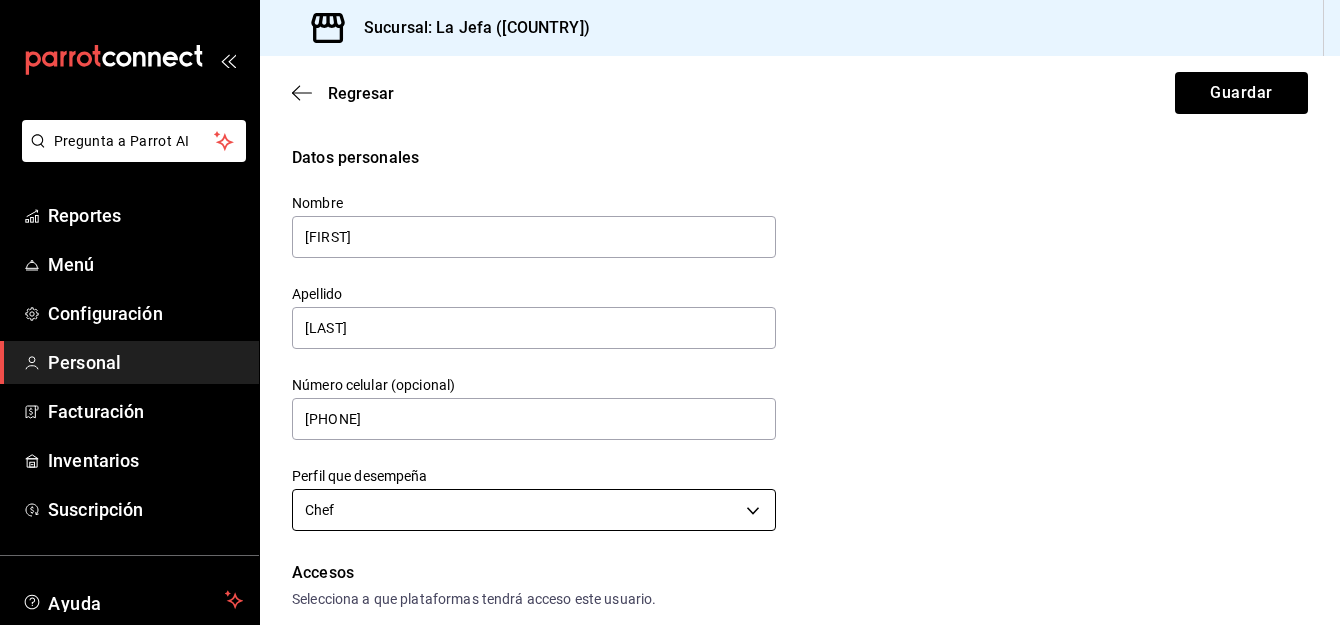 click on "Pregunta a Parrot AI Reportes   Menú   Configuración   Personal   Facturación   Inventarios   Suscripción   Ayuda Recomienda Parrot   [FIRST] [LAST]   Sugerir nueva función   Sucursal: La Jefa ([COUNTRY]) Regresar Guardar Datos personales Nombre [FIRST] Apellido [LAST] Número celular (opcional) [PHONE] Perfil que desempeña Chef CHEF Accesos Selecciona a que plataformas tendrá acceso este usuario. Administrador Web Posibilidad de iniciar sesión en la oficina administrativa de un restaurante.  Acceso al Punto de venta Posibilidad de autenticarse en el POS mediante PIN.  Iniciar sesión en terminal (correo electrónico o QR) Los usuarios podrán iniciar sesión y aceptar términos y condiciones en la terminal. Acceso uso de terminal Los usuarios podrán acceder y utilizar la terminal para visualizar y procesar pagos de sus órdenes. Correo electrónico Se volverá obligatorio al tener ciertos accesos activados. Contraseña Contraseña Repetir contraseña Repetir contraseña PIN Validar PIN ​ Roles" at bounding box center (670, 312) 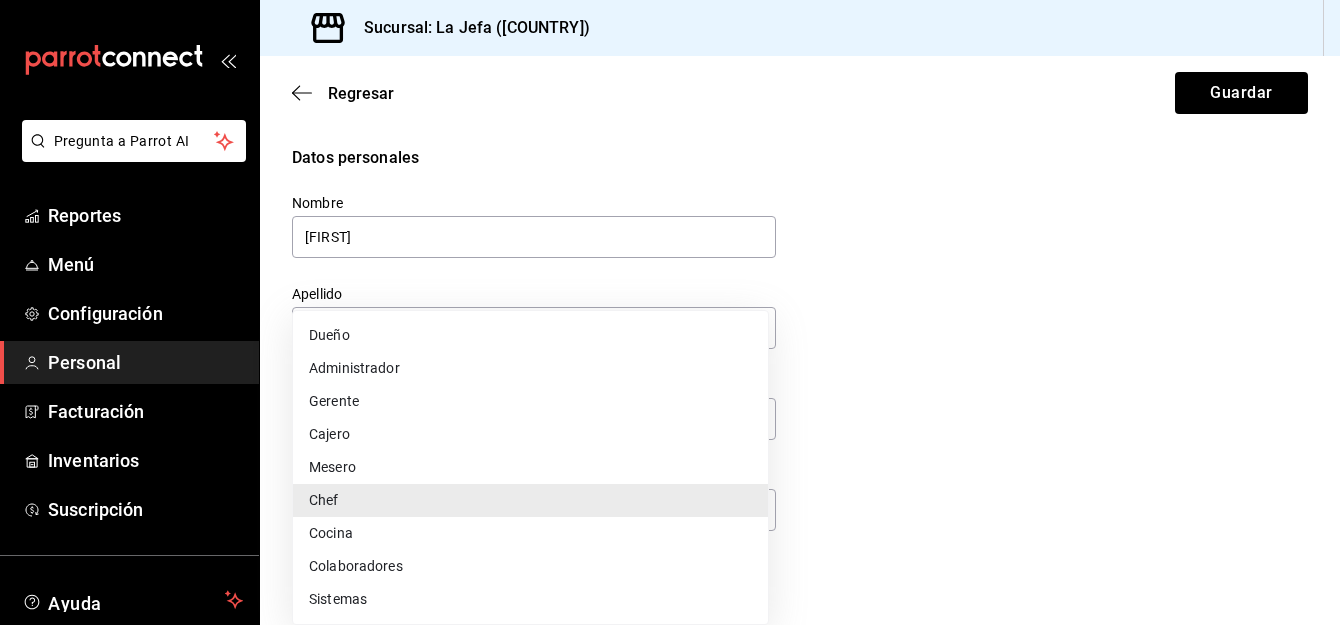 click on "Mesero" at bounding box center [530, 467] 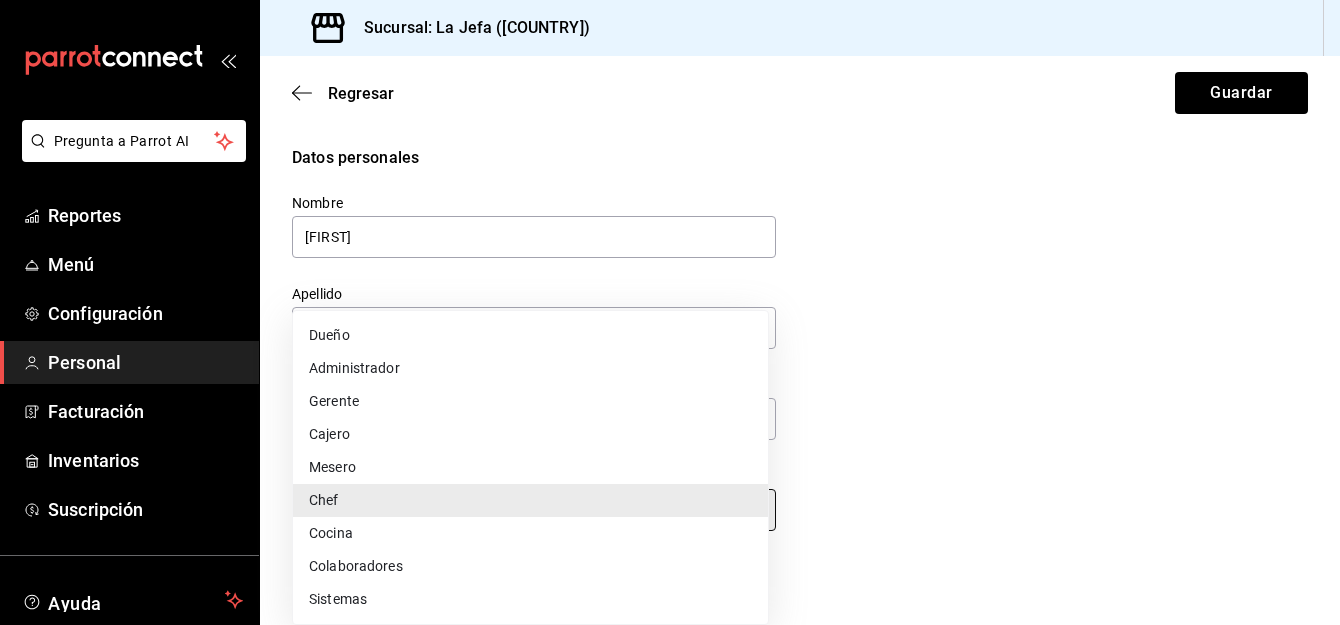 type on "WAITER" 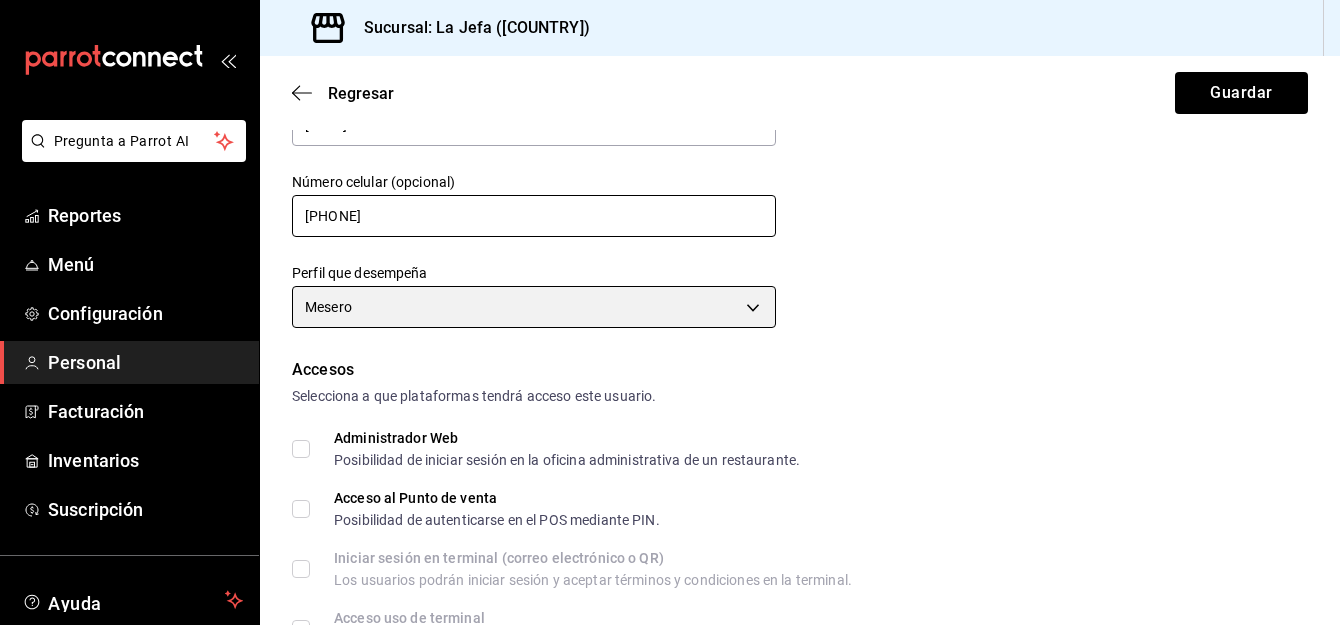 scroll, scrollTop: 321, scrollLeft: 0, axis: vertical 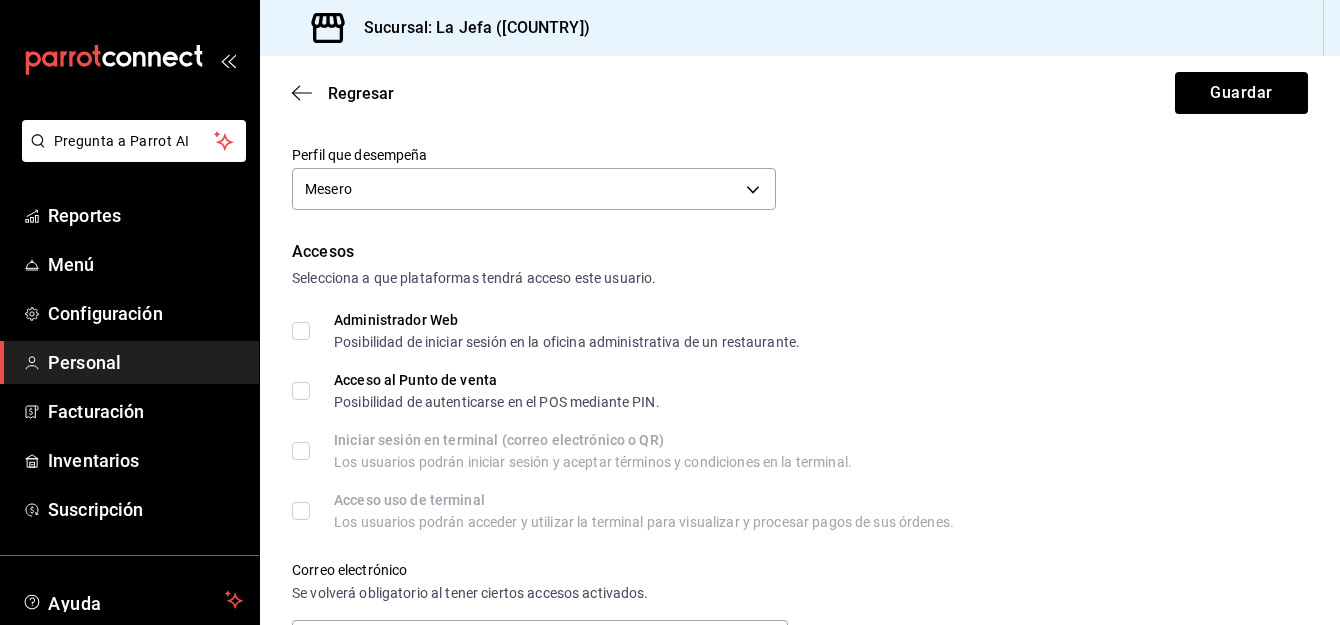 click on "Acceso al Punto de venta Posibilidad de autenticarse en el POS mediante PIN." at bounding box center (301, 391) 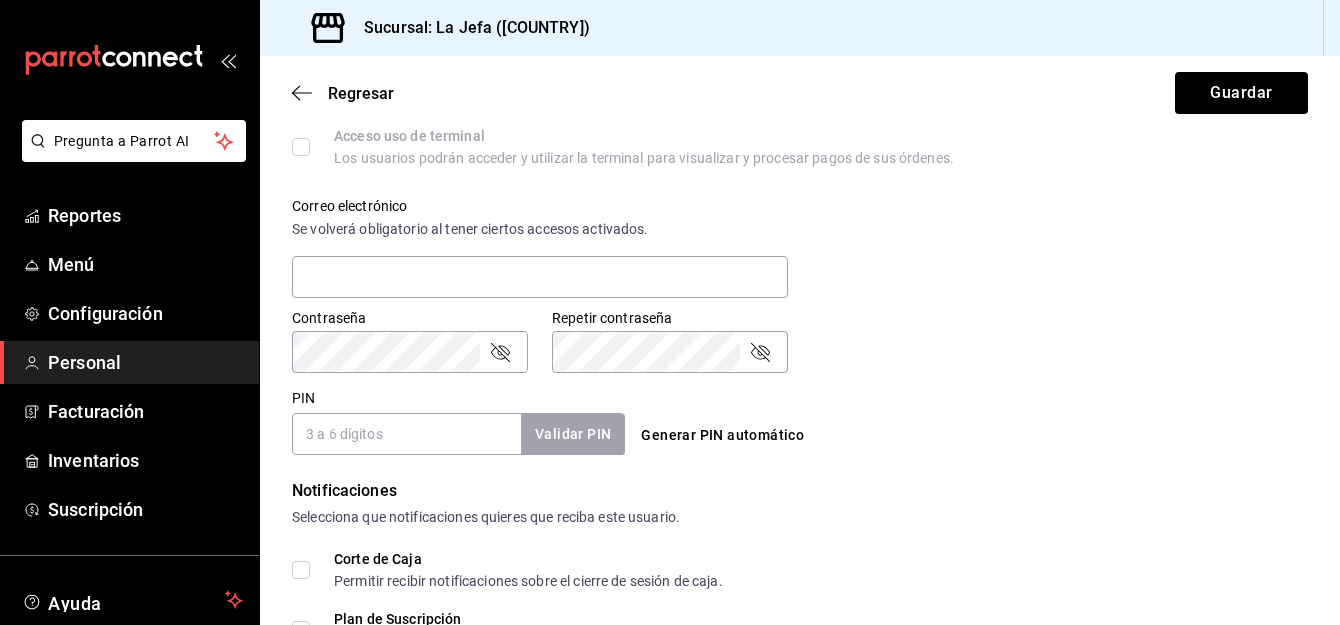 scroll, scrollTop: 716, scrollLeft: 0, axis: vertical 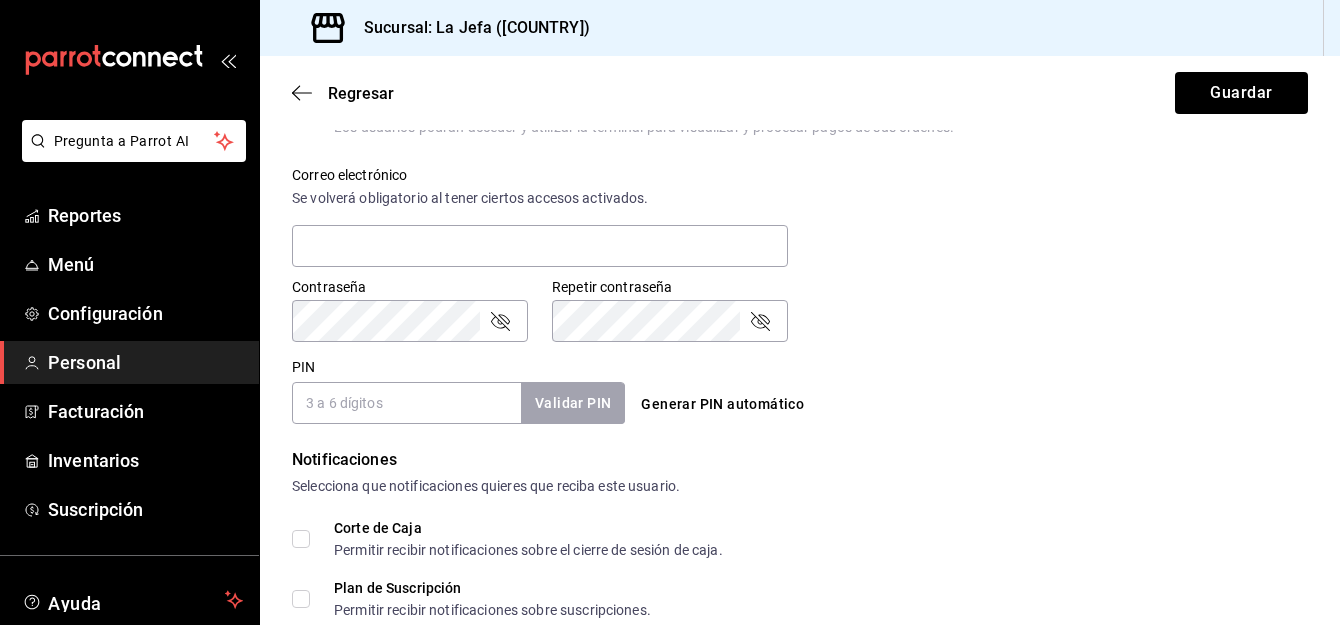 click on "PIN" at bounding box center (406, 403) 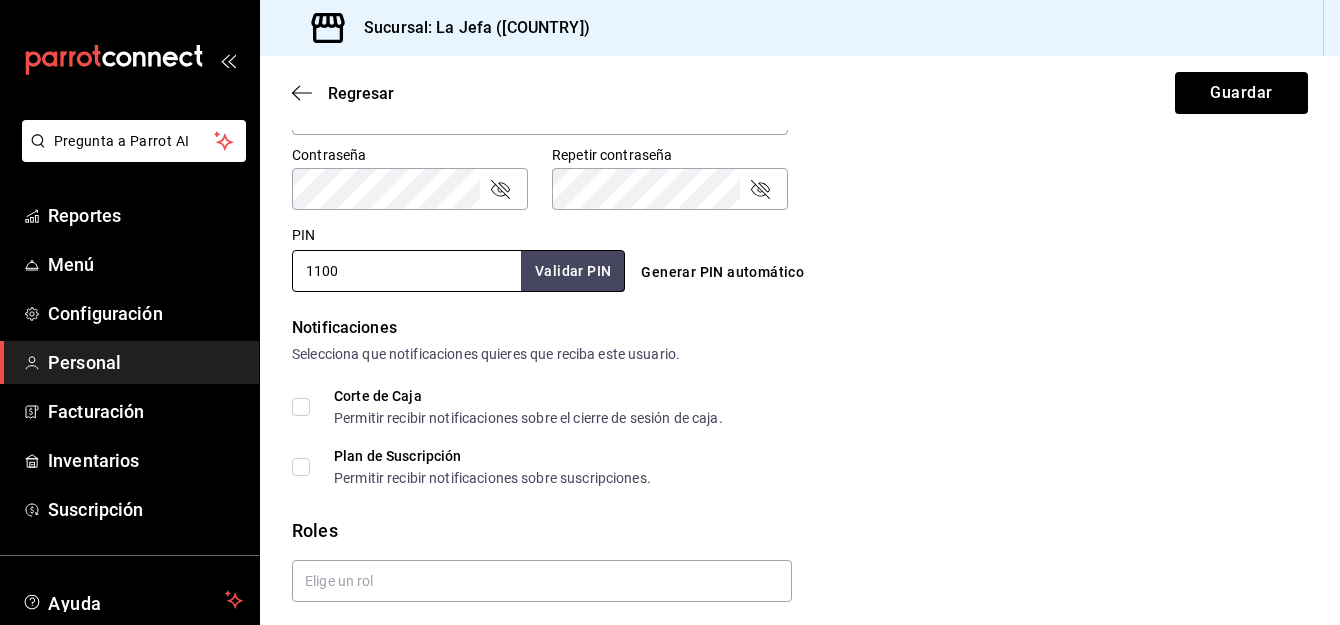 scroll, scrollTop: 913, scrollLeft: 0, axis: vertical 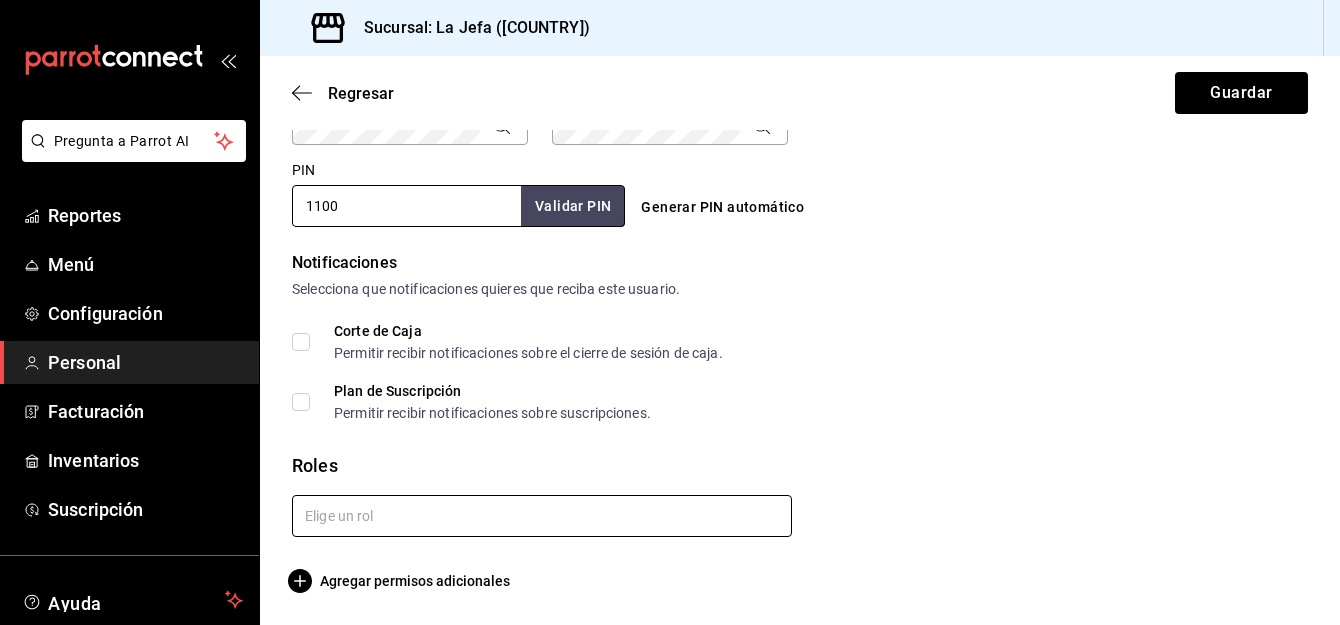 type on "1100" 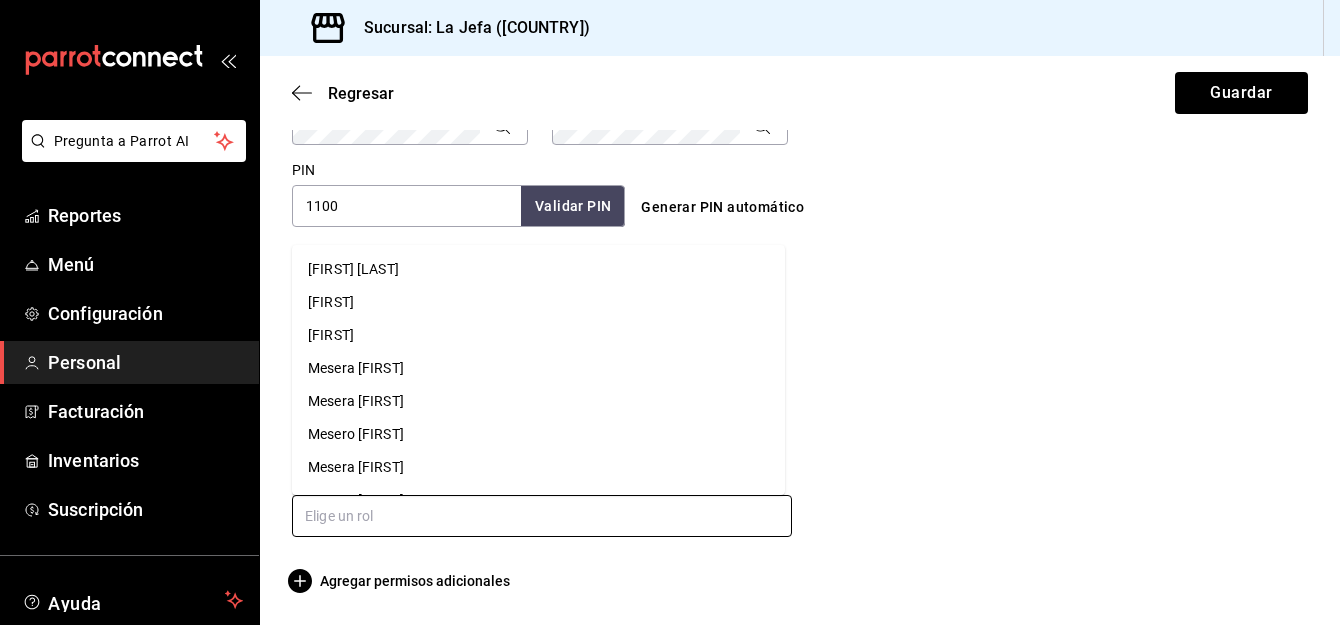 click on "Mesera [FIRST]" at bounding box center [538, 401] 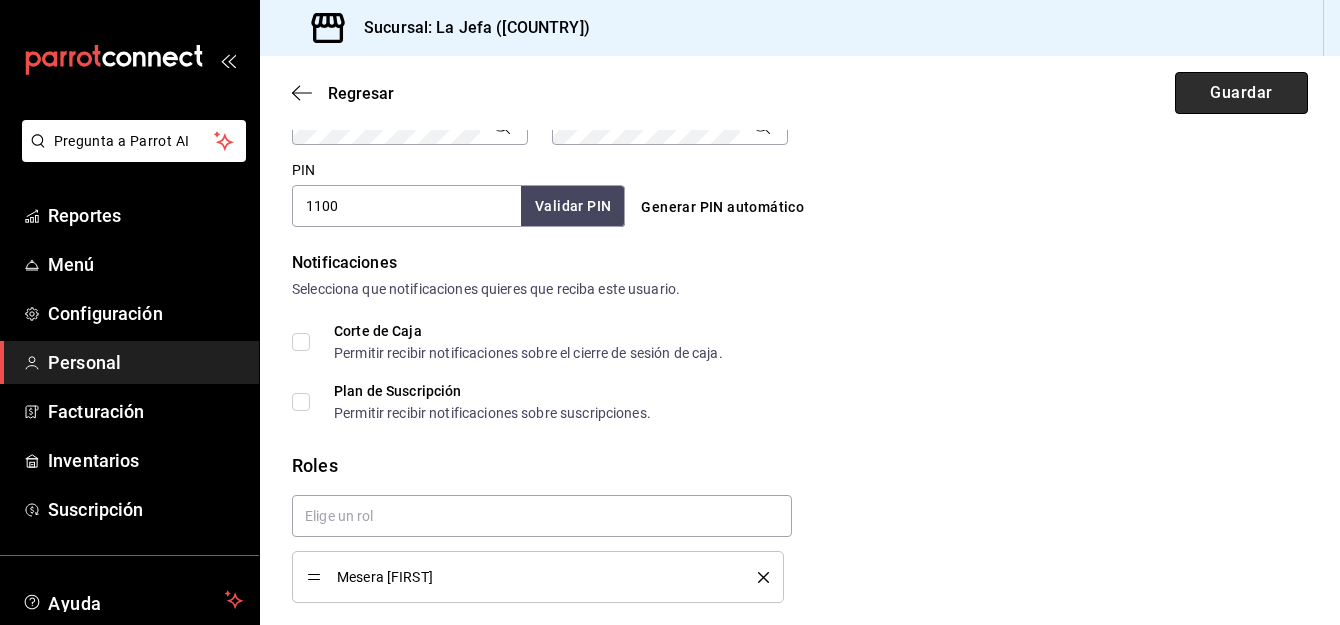 click on "Guardar" at bounding box center (1241, 93) 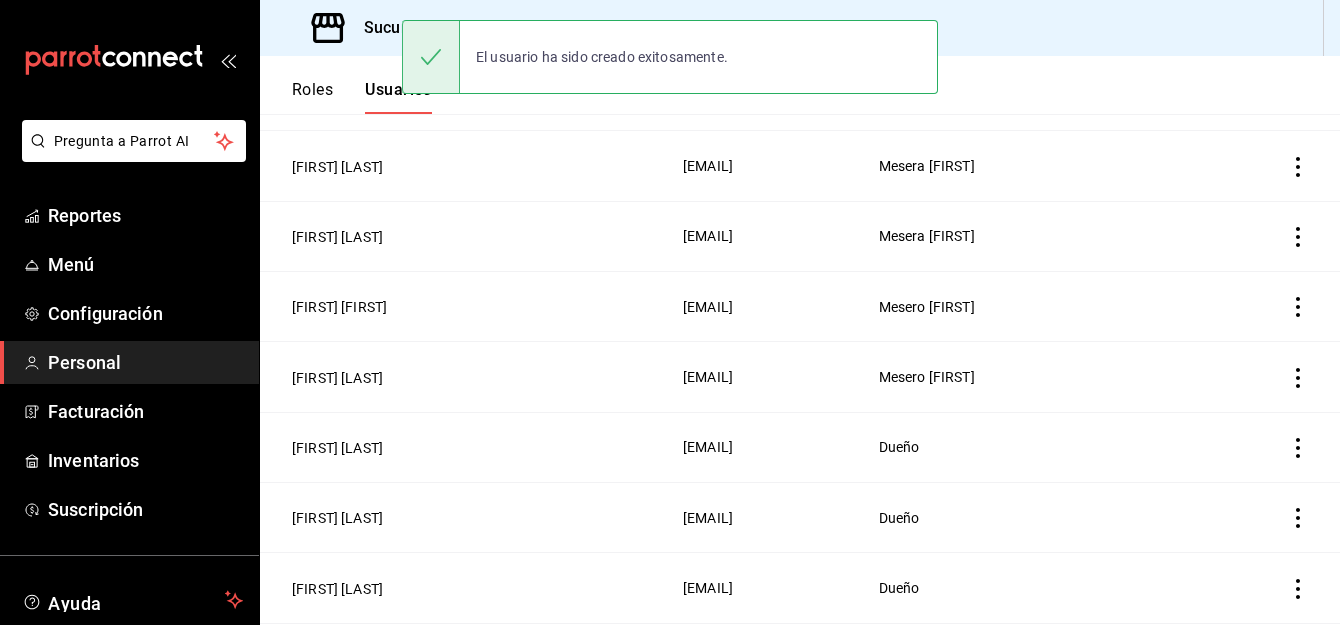 scroll, scrollTop: 606, scrollLeft: 0, axis: vertical 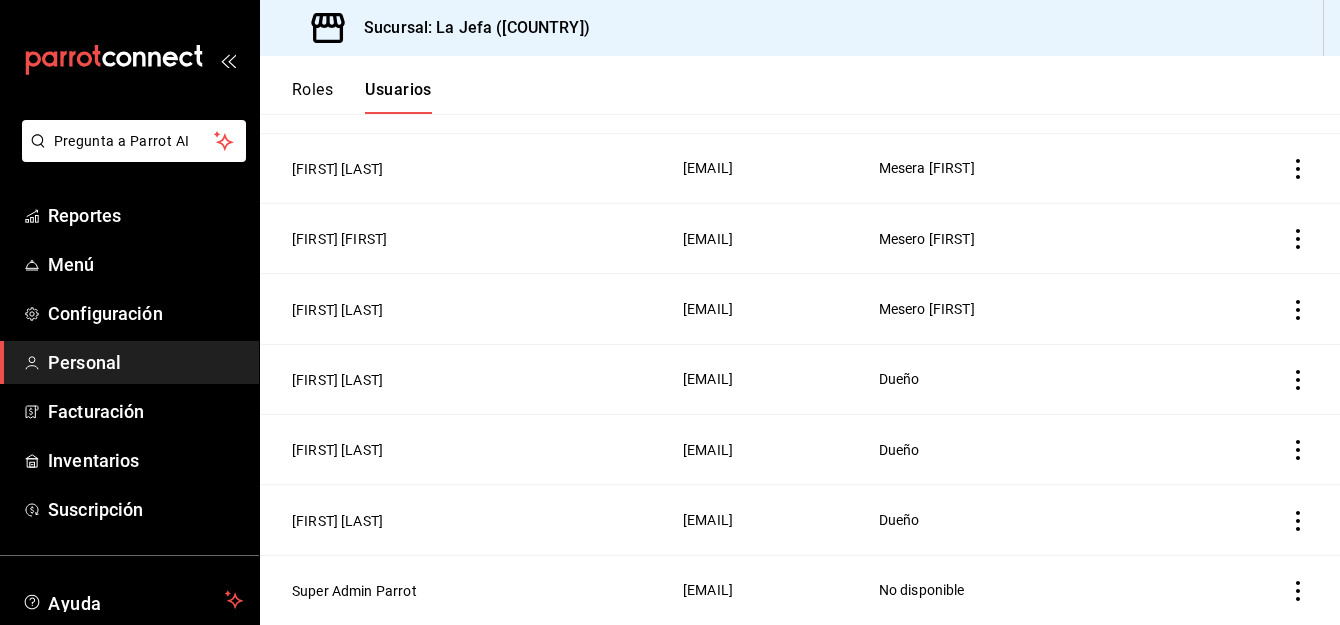 click on "Roles" at bounding box center [312, 97] 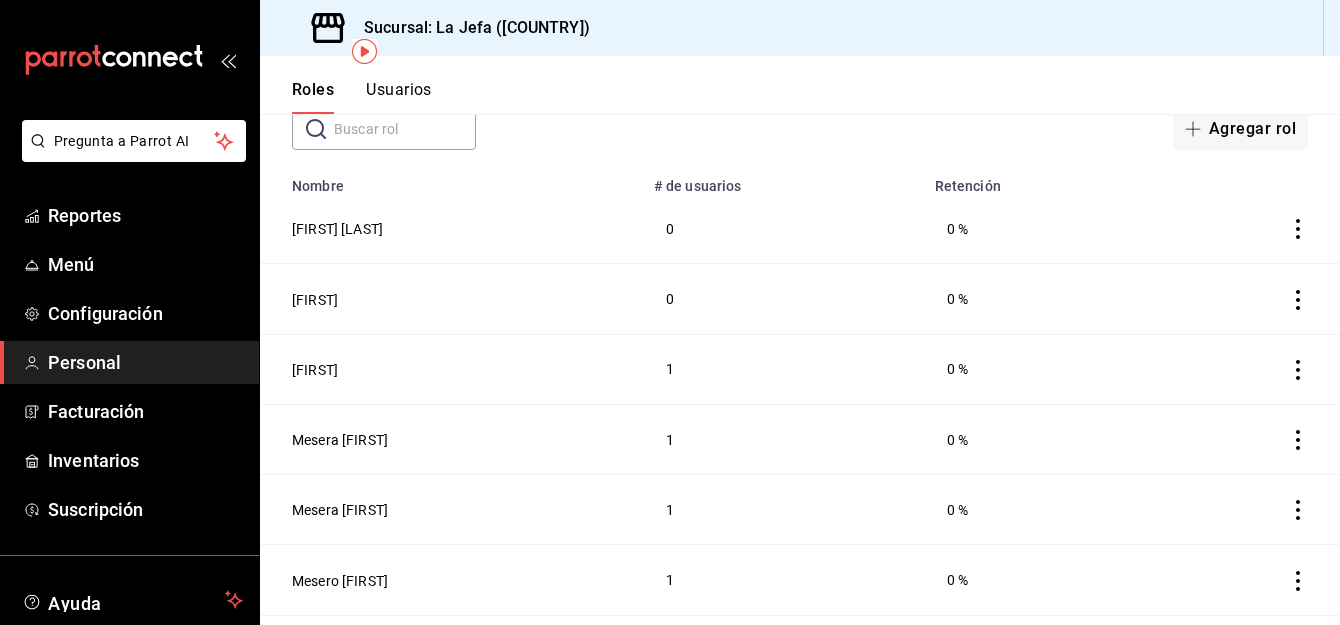 scroll, scrollTop: 103, scrollLeft: 0, axis: vertical 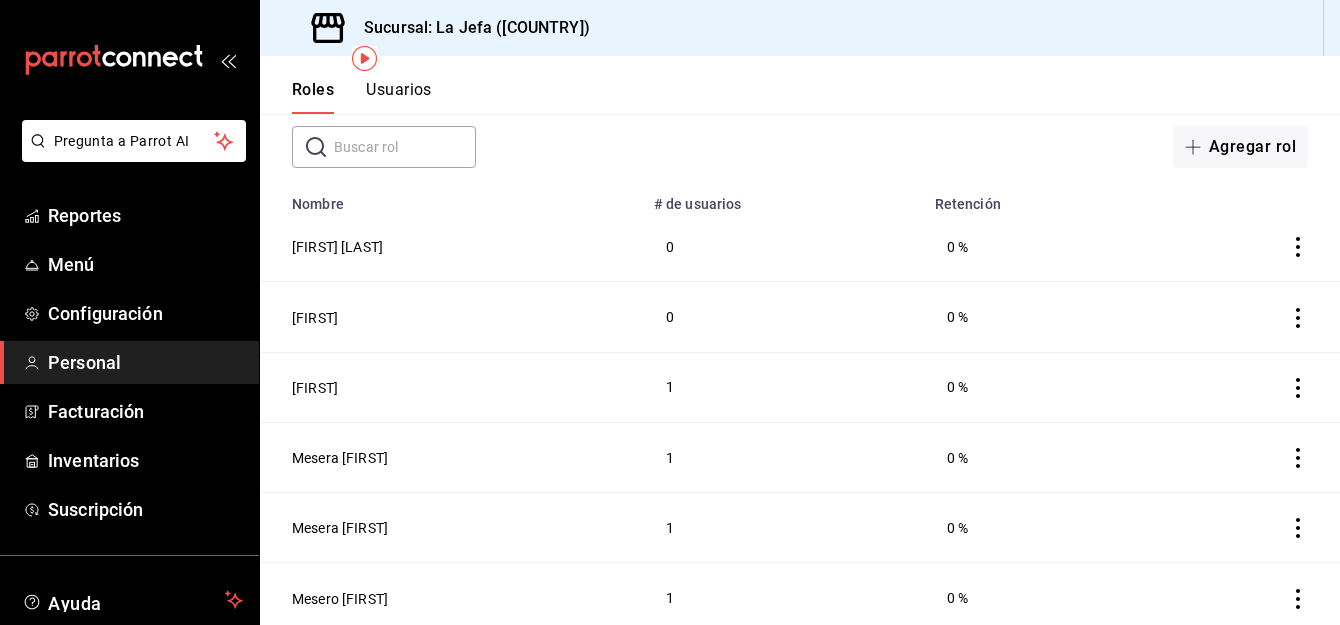 click on "0" at bounding box center [782, 247] 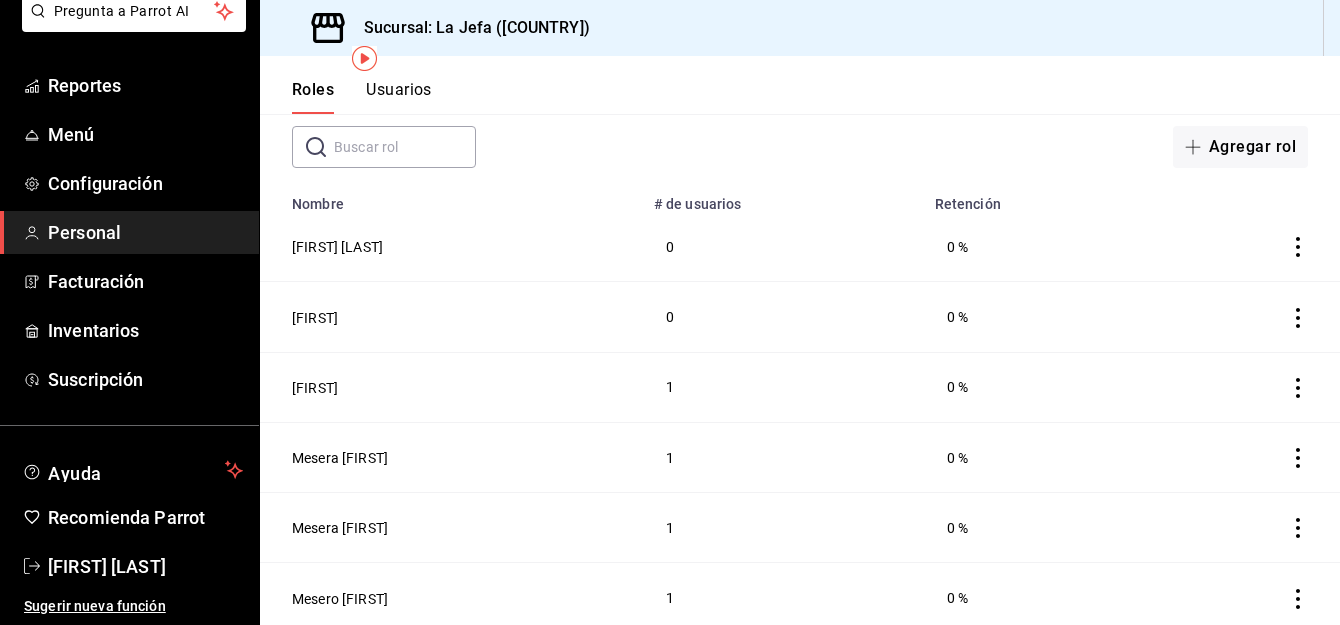 scroll, scrollTop: 0, scrollLeft: 0, axis: both 